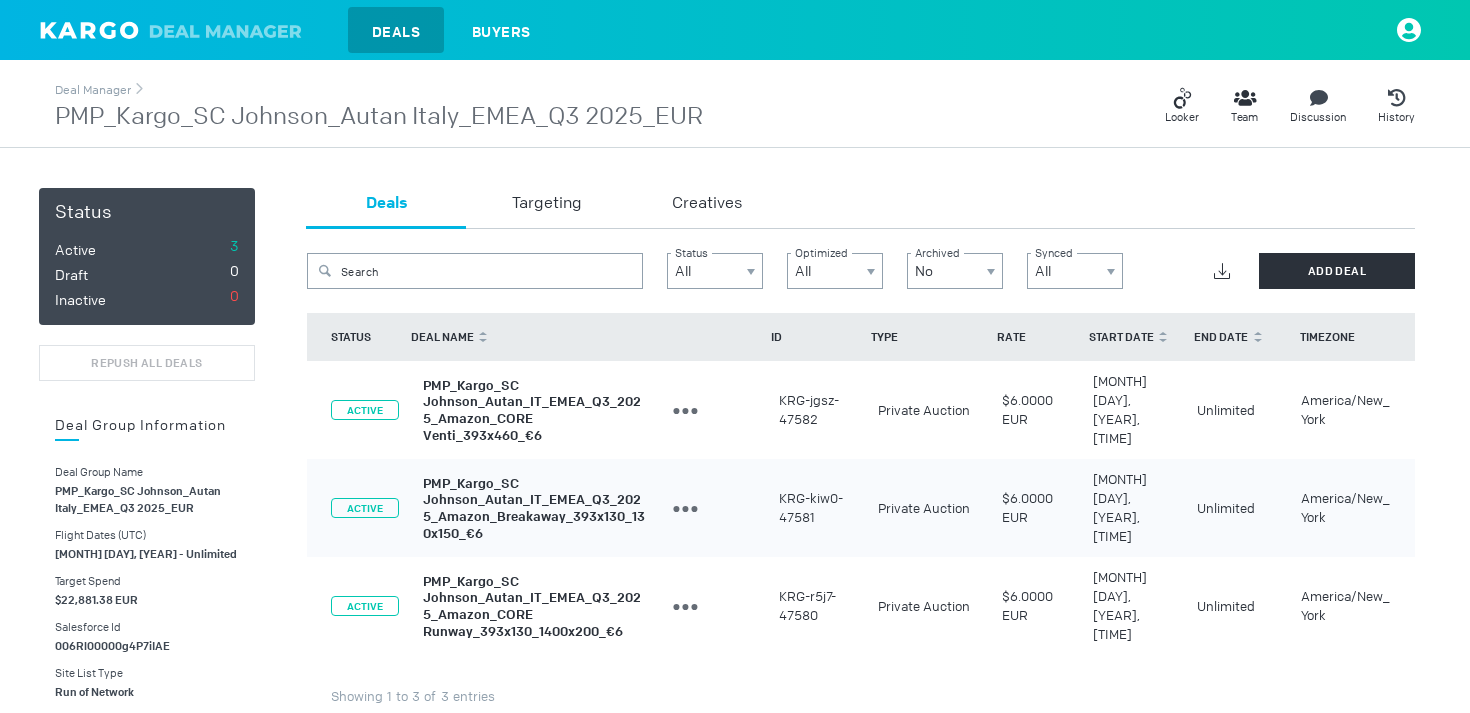 click on "PMP_Kargo_SC Johnson_Autan Italy_EMEA_Q3 2025_EUR" at bounding box center [379, 117] 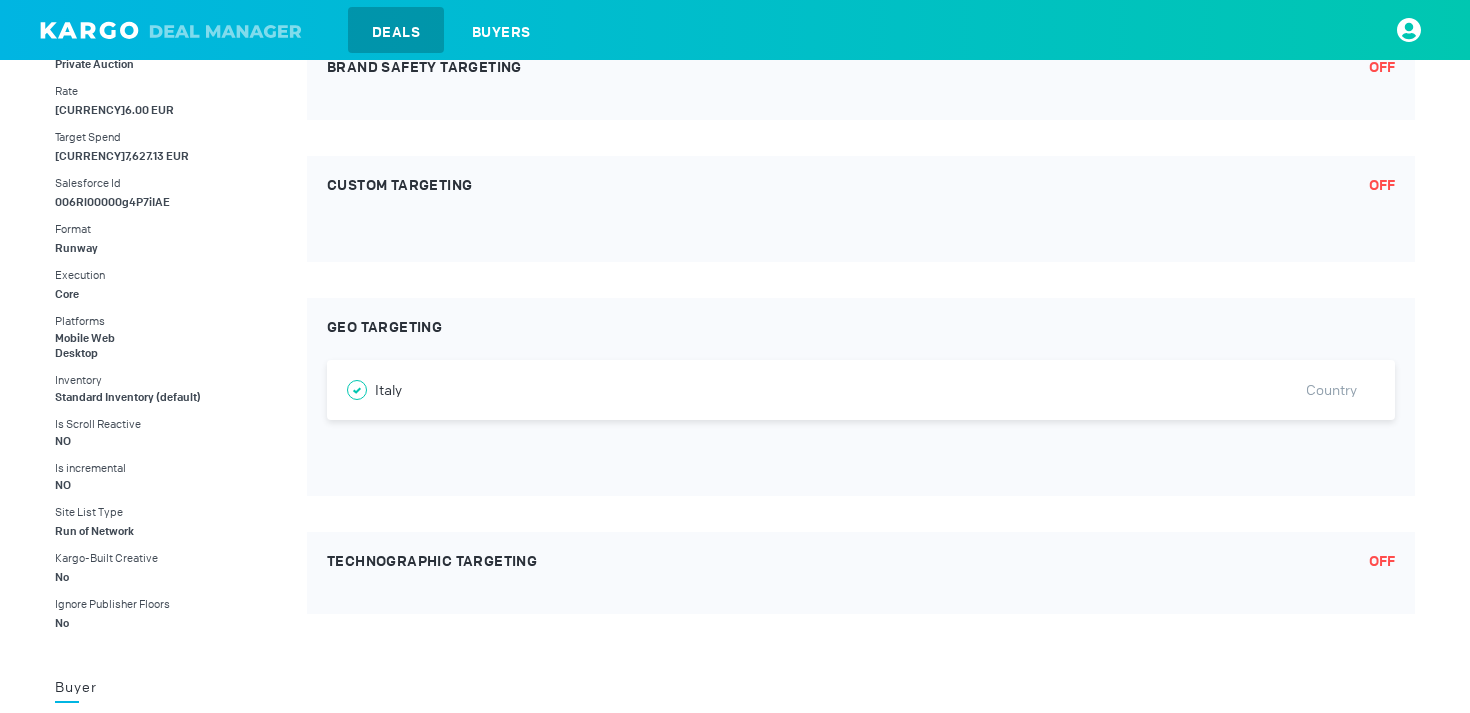 scroll, scrollTop: 0, scrollLeft: 0, axis: both 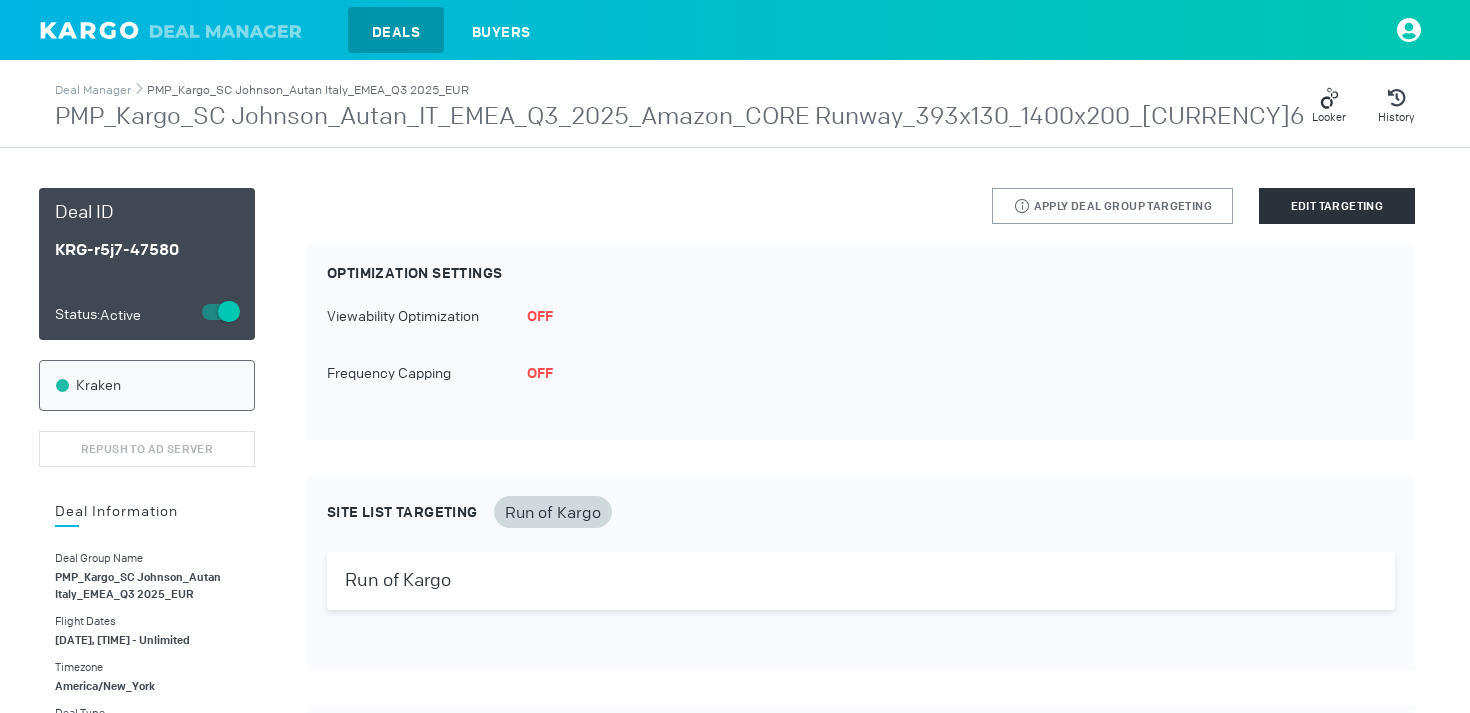 click on "PMP_Kargo_SC Johnson_Autan Italy_EMEA_Q3 2025_EUR" at bounding box center [308, 90] 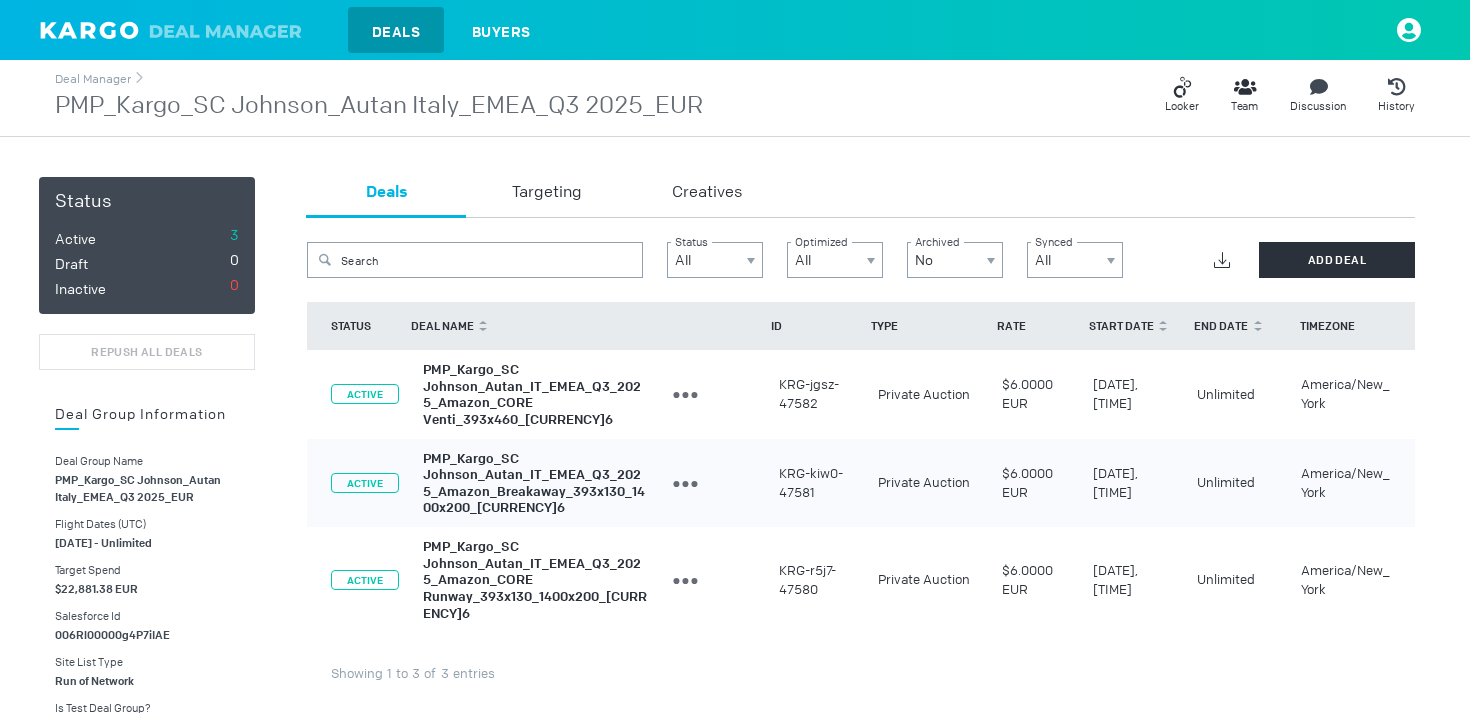 scroll, scrollTop: 0, scrollLeft: 0, axis: both 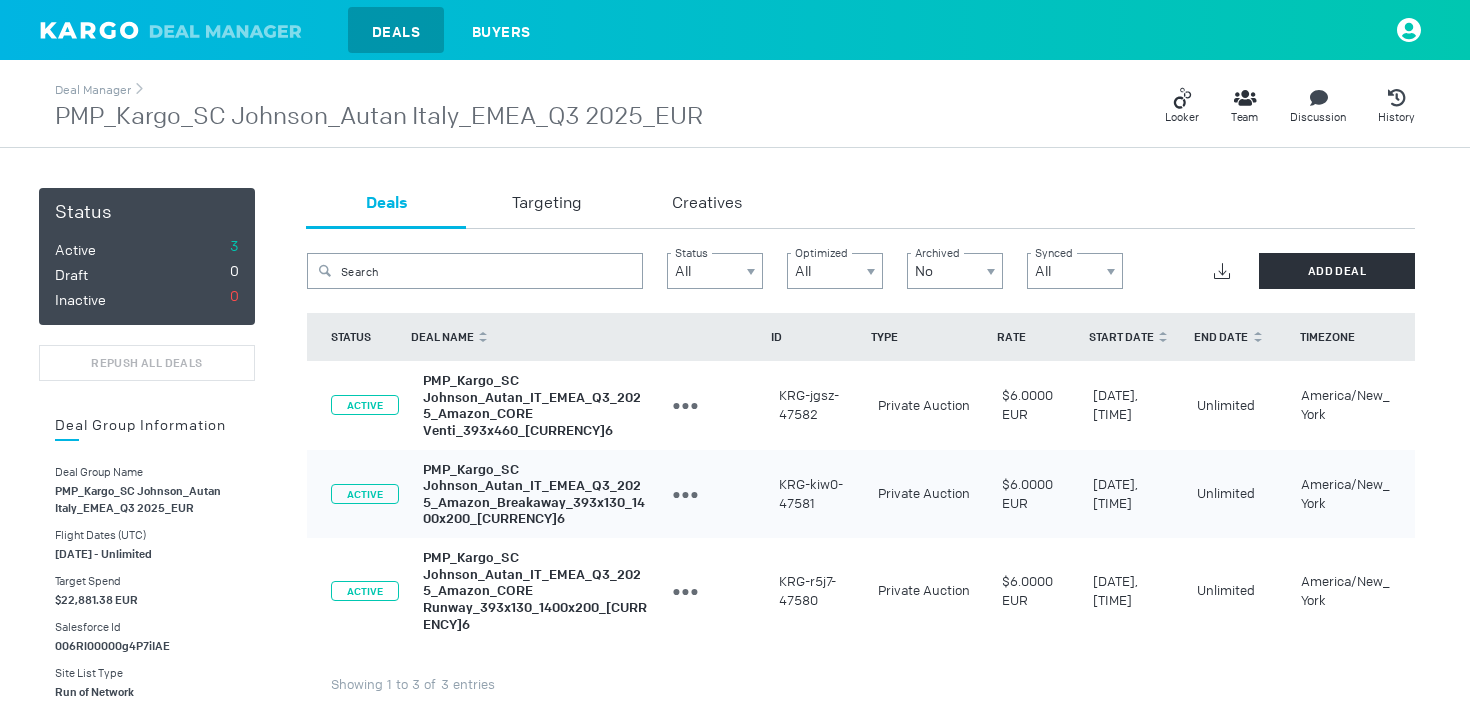 click on "PMP_Kargo_SC Johnson_Autan Italy_EMEA_Q3 2025_EUR" at bounding box center (379, 117) 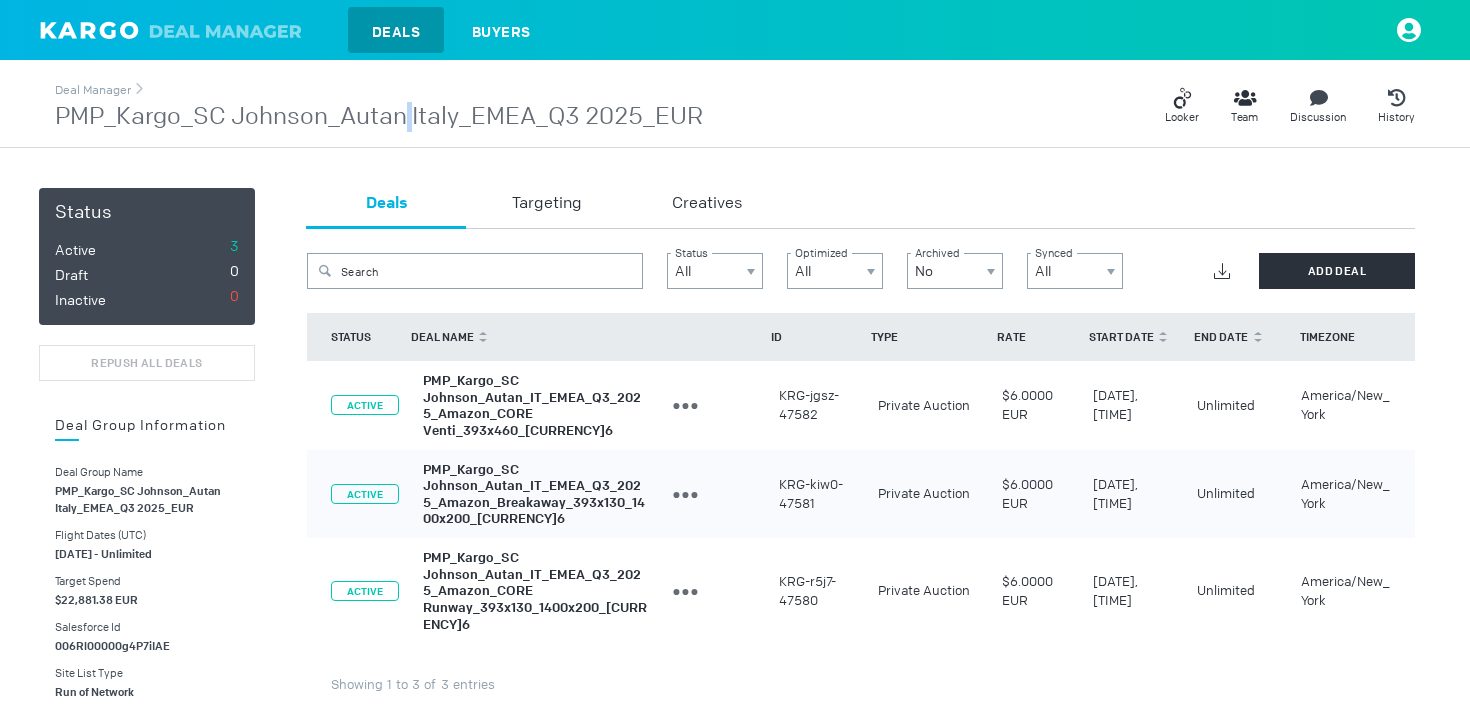 click on "PMP_Kargo_SC Johnson_Autan Italy_EMEA_Q3 2025_EUR" at bounding box center (379, 117) 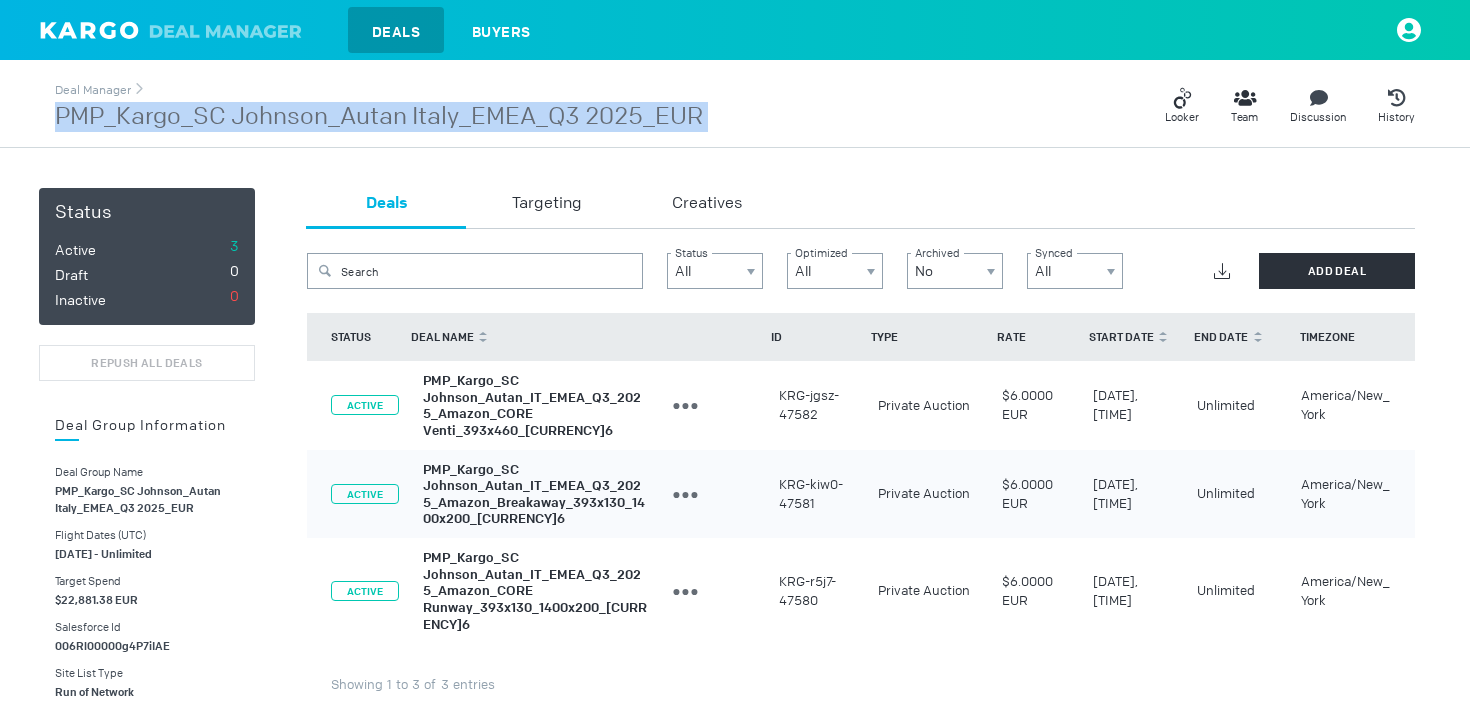 copy on "PMP_Kargo_SC Johnson_Autan Italy_EMEA_Q3 2025_EUR" 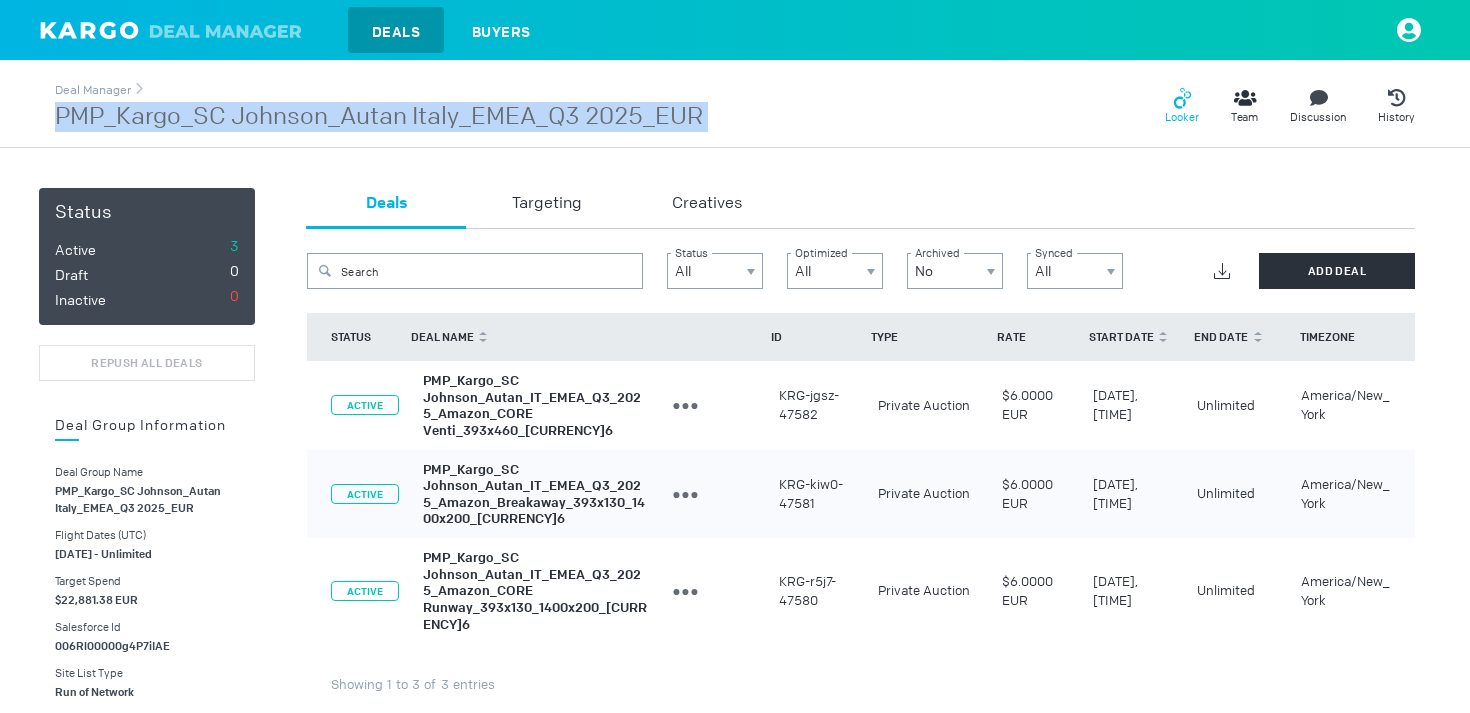 click on "Looker" at bounding box center [1182, 117] 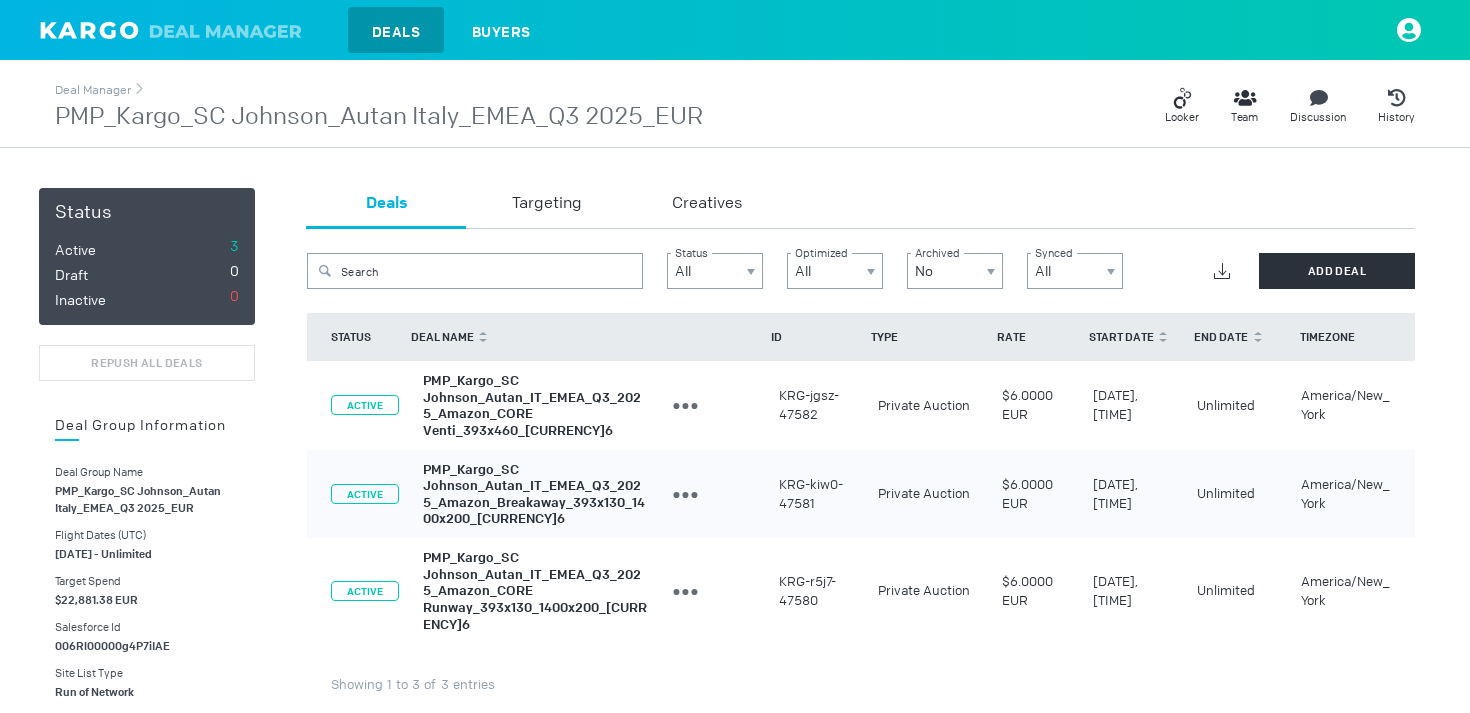 click on "Deal Manager PMP_Kargo_SC Johnson_Autan Italy_EMEA_Q3 2025_EUR Looker Team Discussion History" at bounding box center [735, 106] 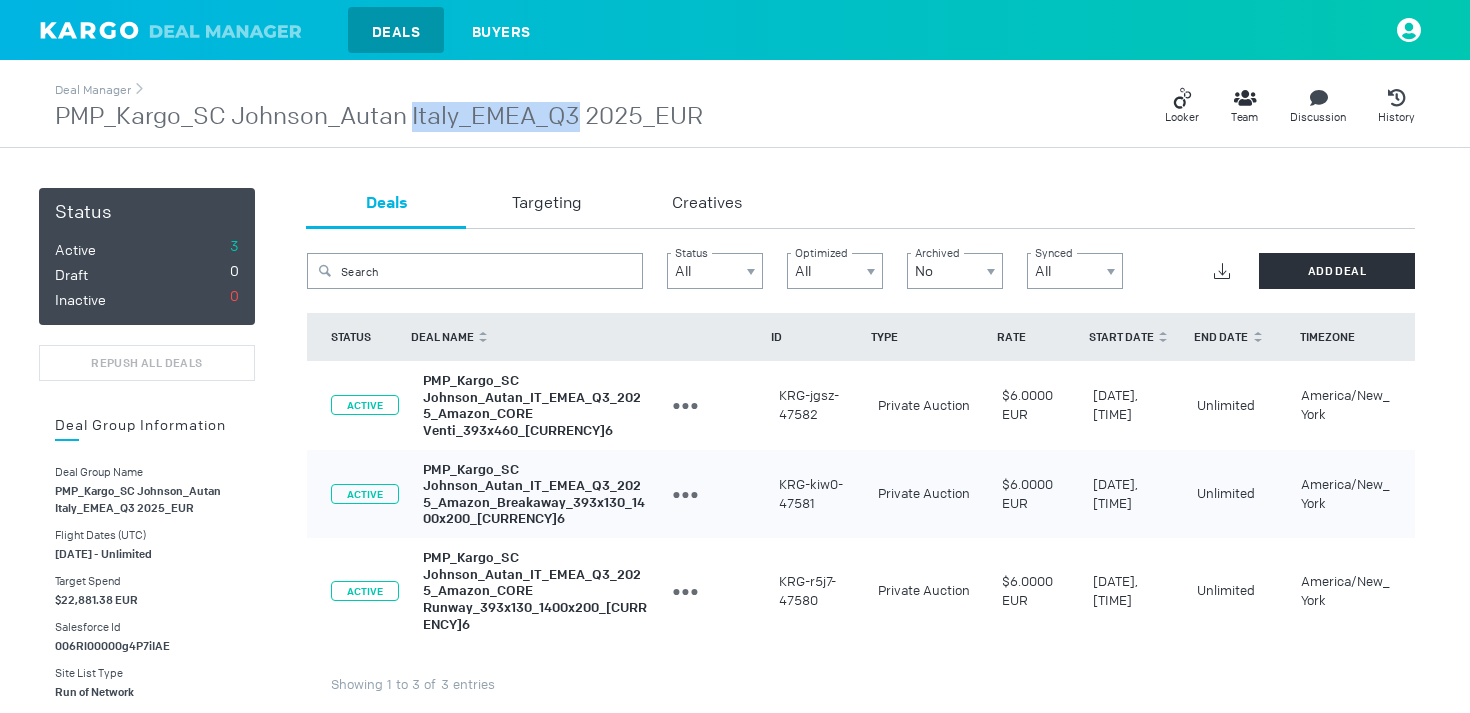 click on "PMP_Kargo_SC Johnson_Autan Italy_EMEA_Q3 2025_EUR" at bounding box center (379, 117) 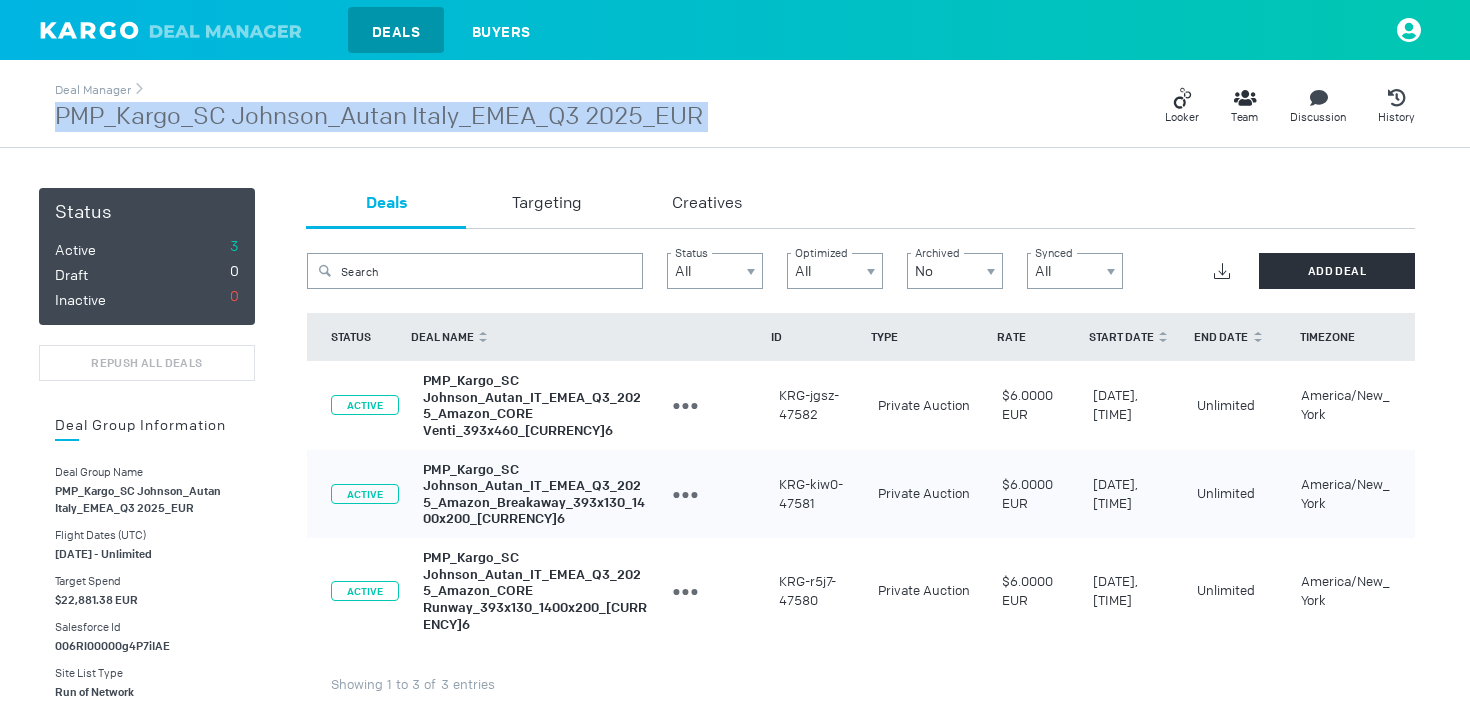 click on "PMP_Kargo_SC Johnson_Autan Italy_EMEA_Q3 2025_EUR" at bounding box center (379, 117) 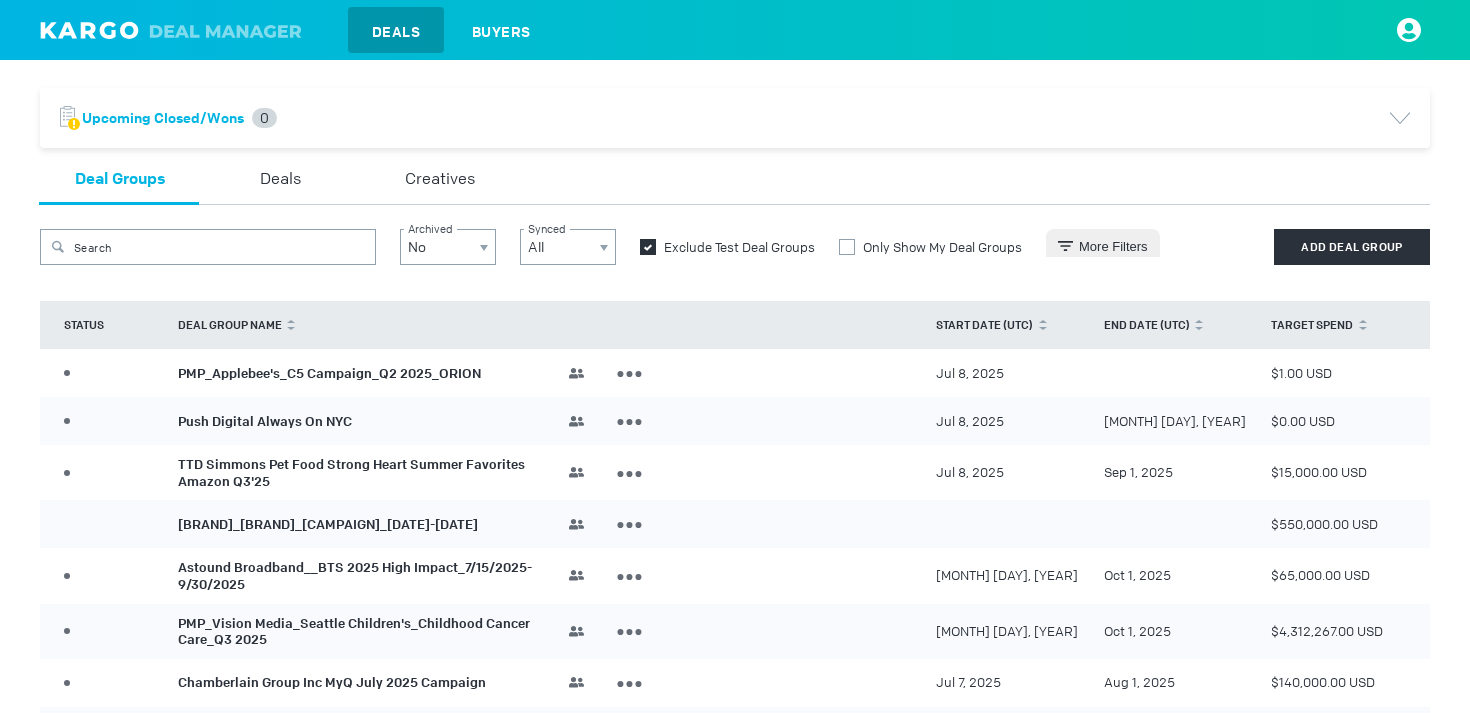 scroll, scrollTop: 0, scrollLeft: 0, axis: both 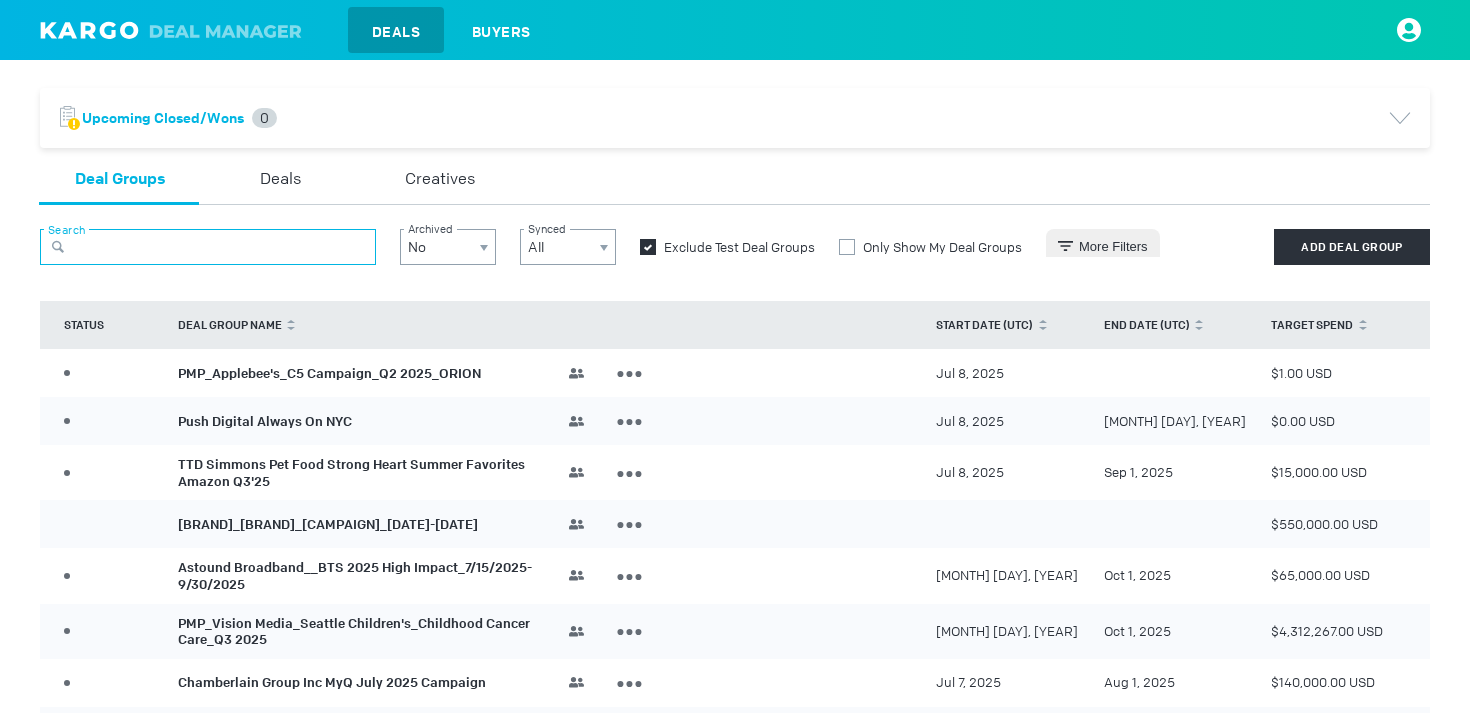 click at bounding box center [208, 247] 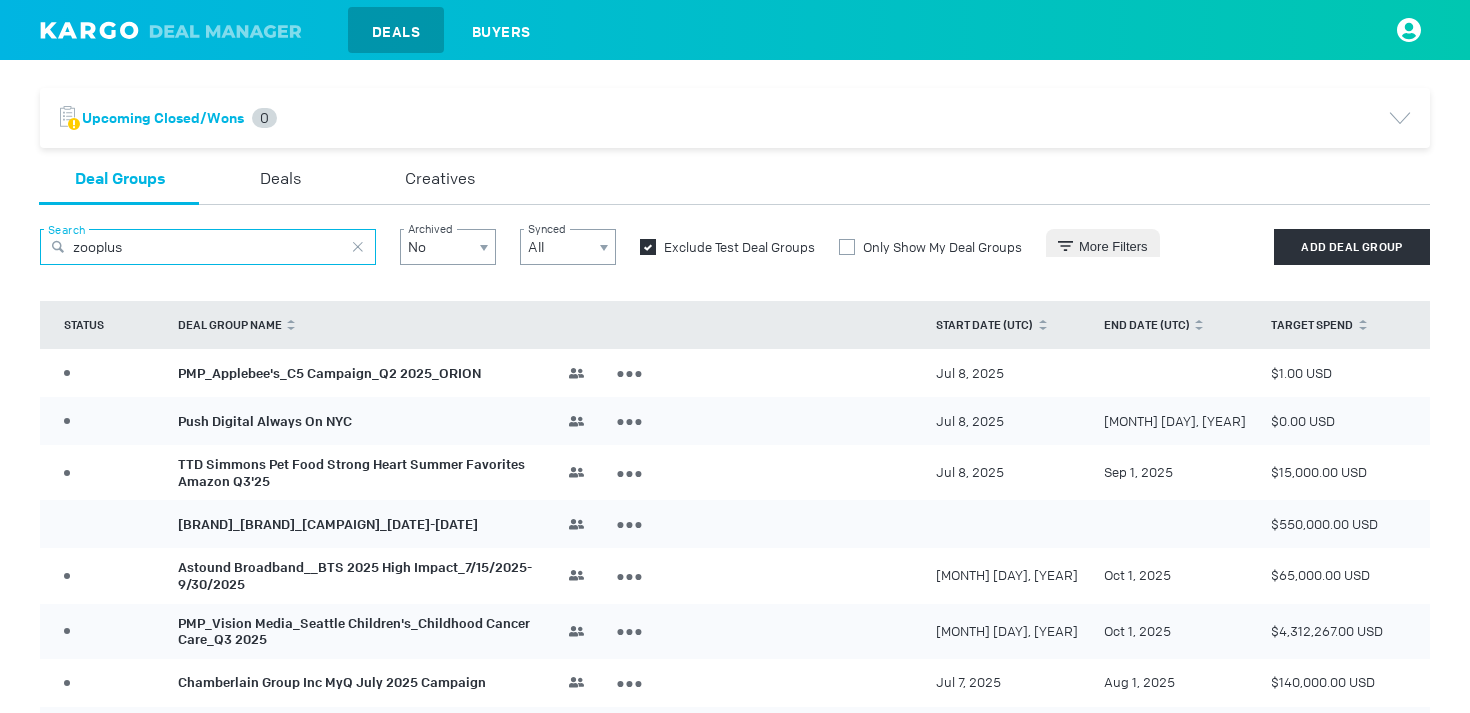 type on "zooplus" 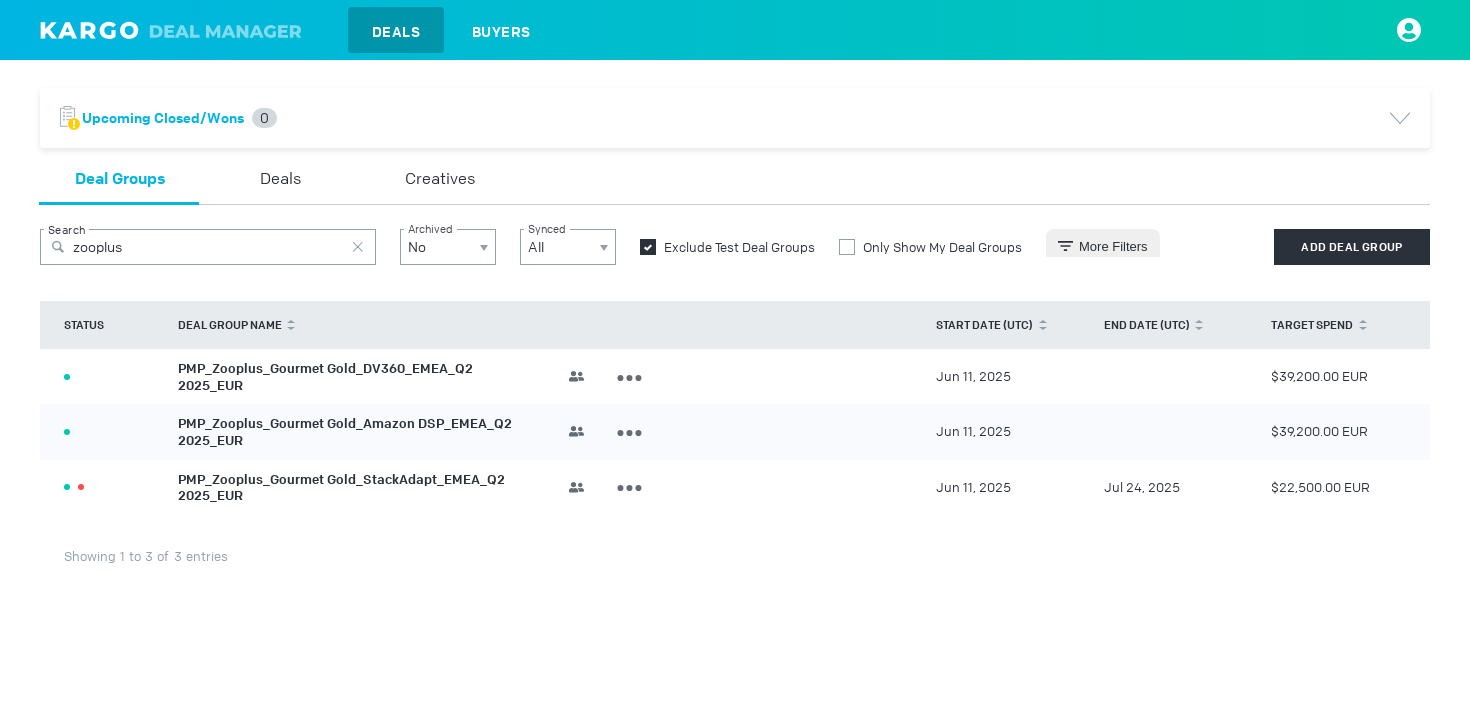 click on "PMP_Zooplus_Gourmet Gold_DV360_EMEA_Q2 2025_EUR" at bounding box center (325, 377) 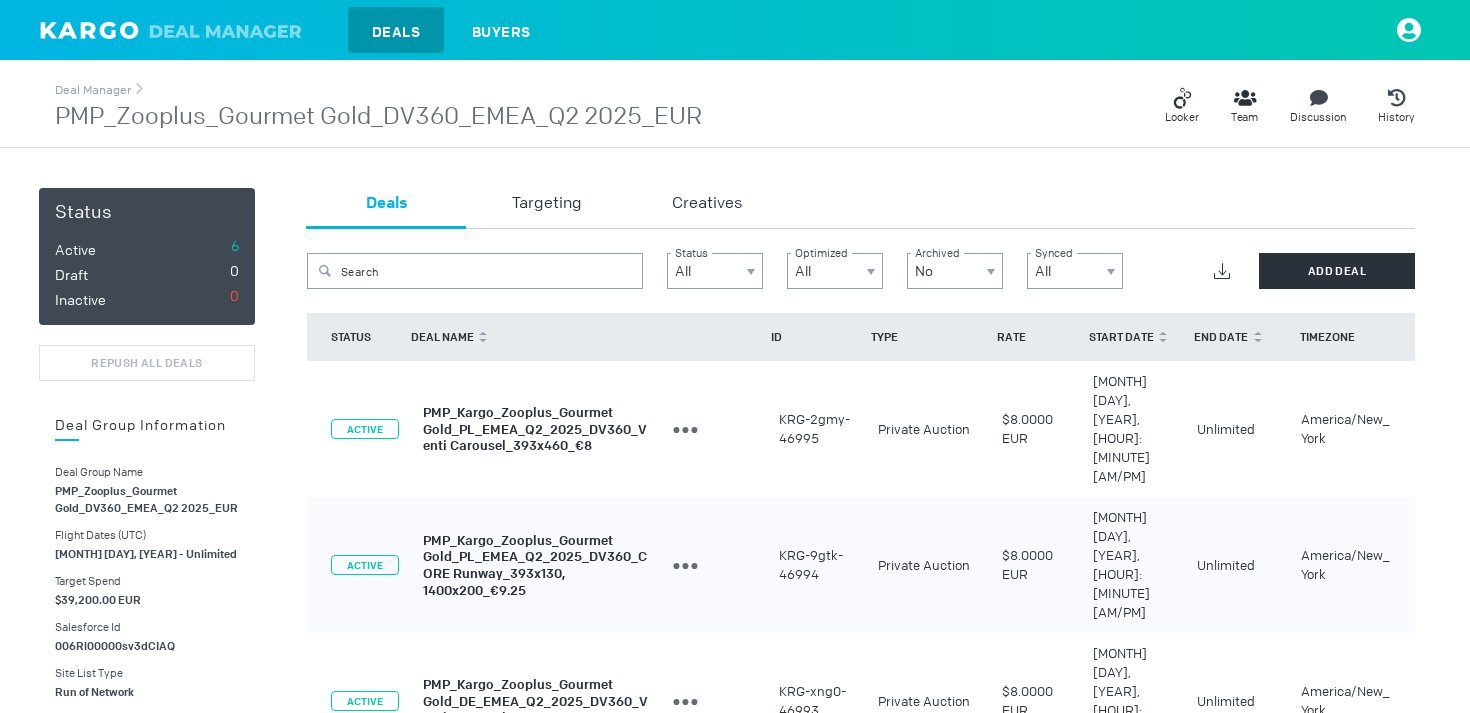 click on "Deal Manager PMP_Zooplus_Gourmet Gold_DV360_EMEA_Q2 2025_EUR" at bounding box center [378, 106] 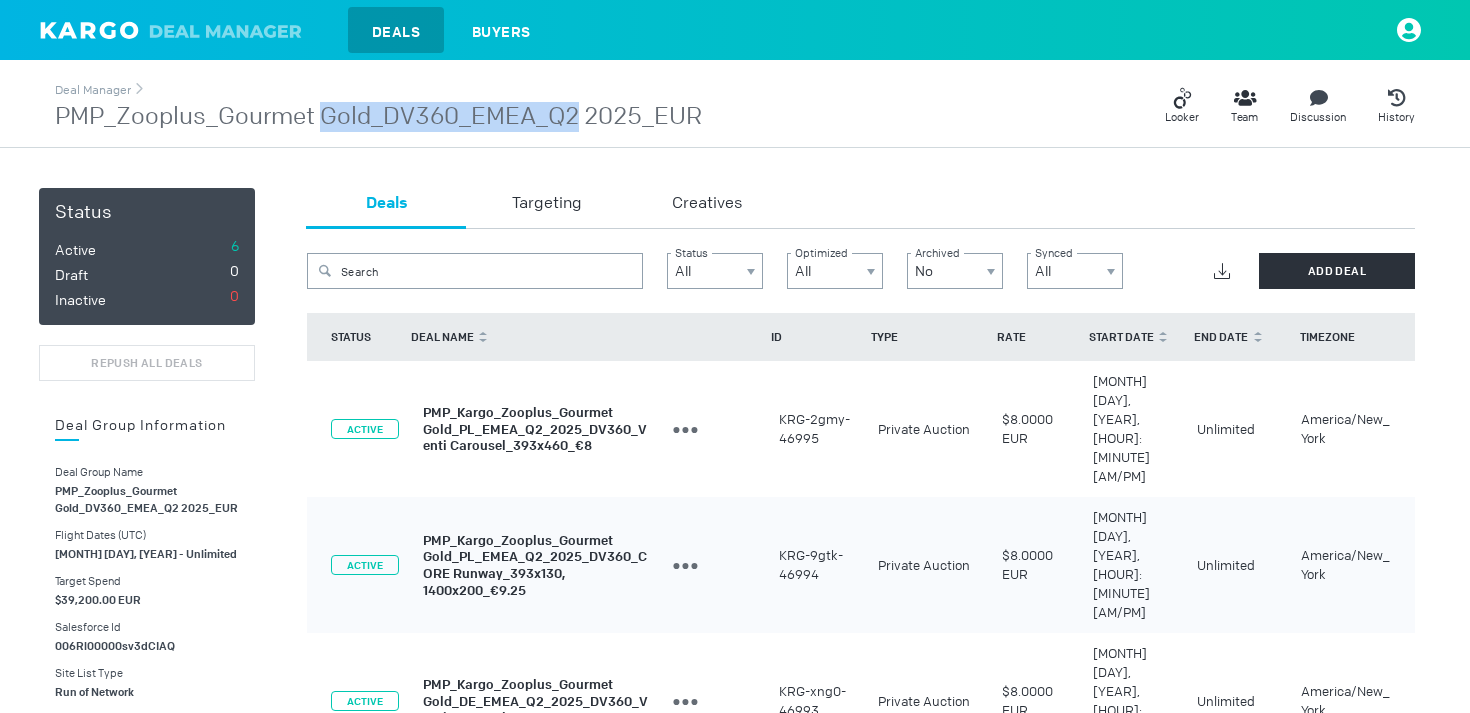 click on "PMP_Zooplus_Gourmet Gold_DV360_EMEA_Q2 2025_EUR" at bounding box center (378, 117) 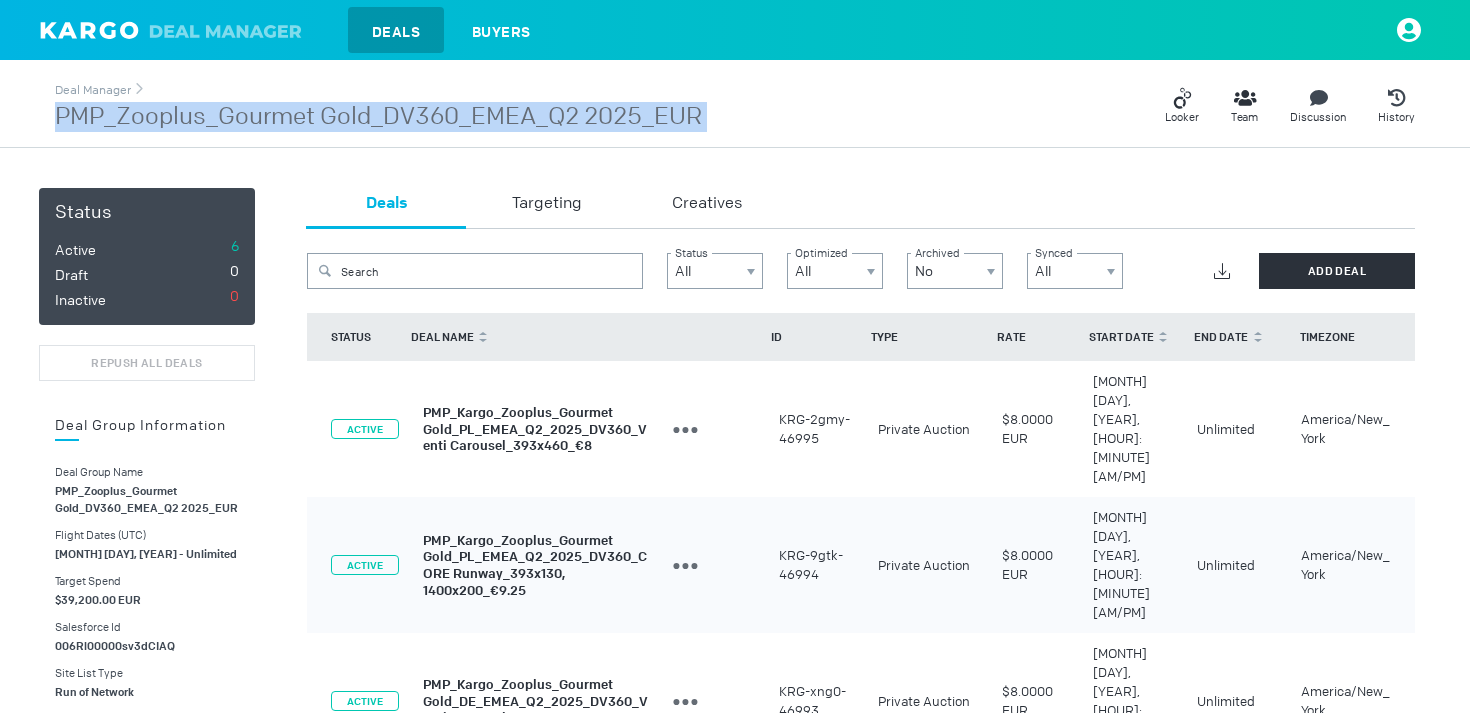 copy on "PMP_Zooplus_Gourmet Gold_DV360_EMEA_Q2 2025_EUR" 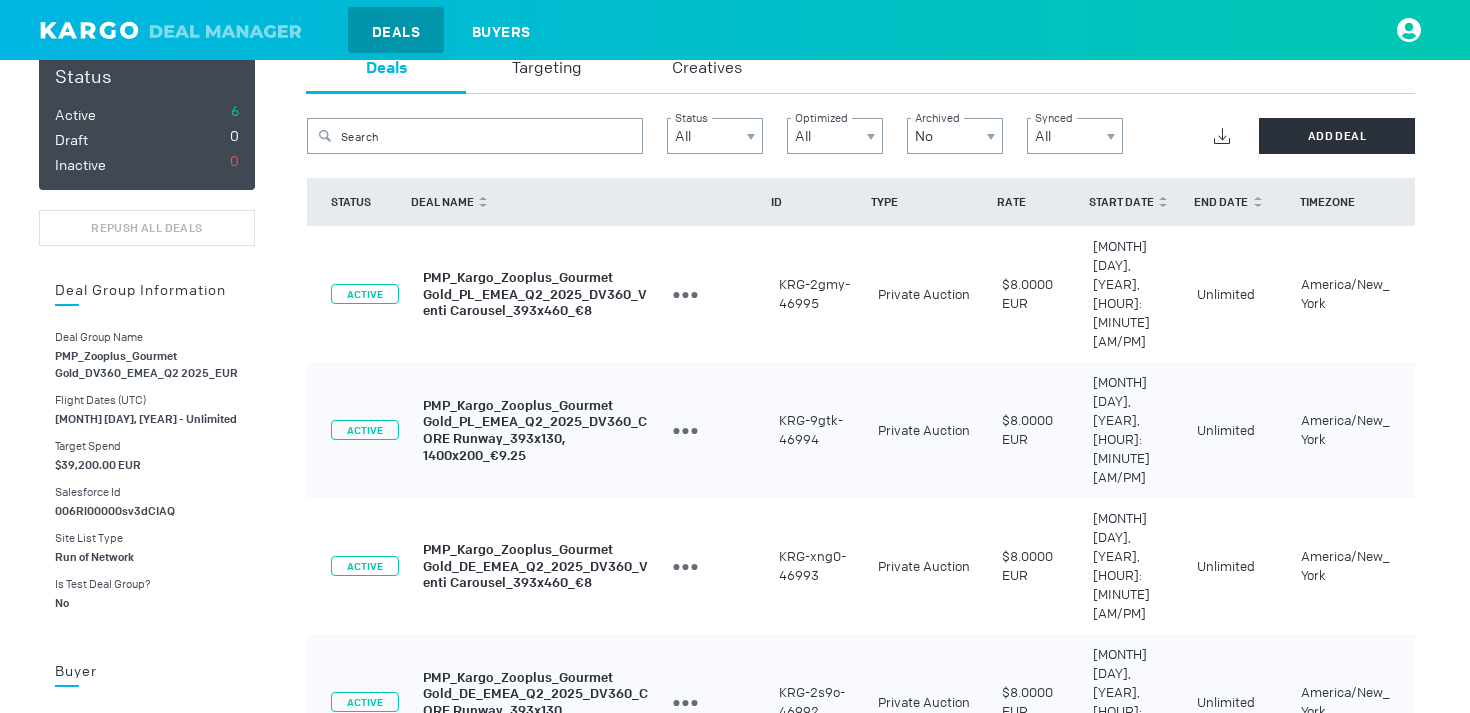 scroll, scrollTop: 166, scrollLeft: 0, axis: vertical 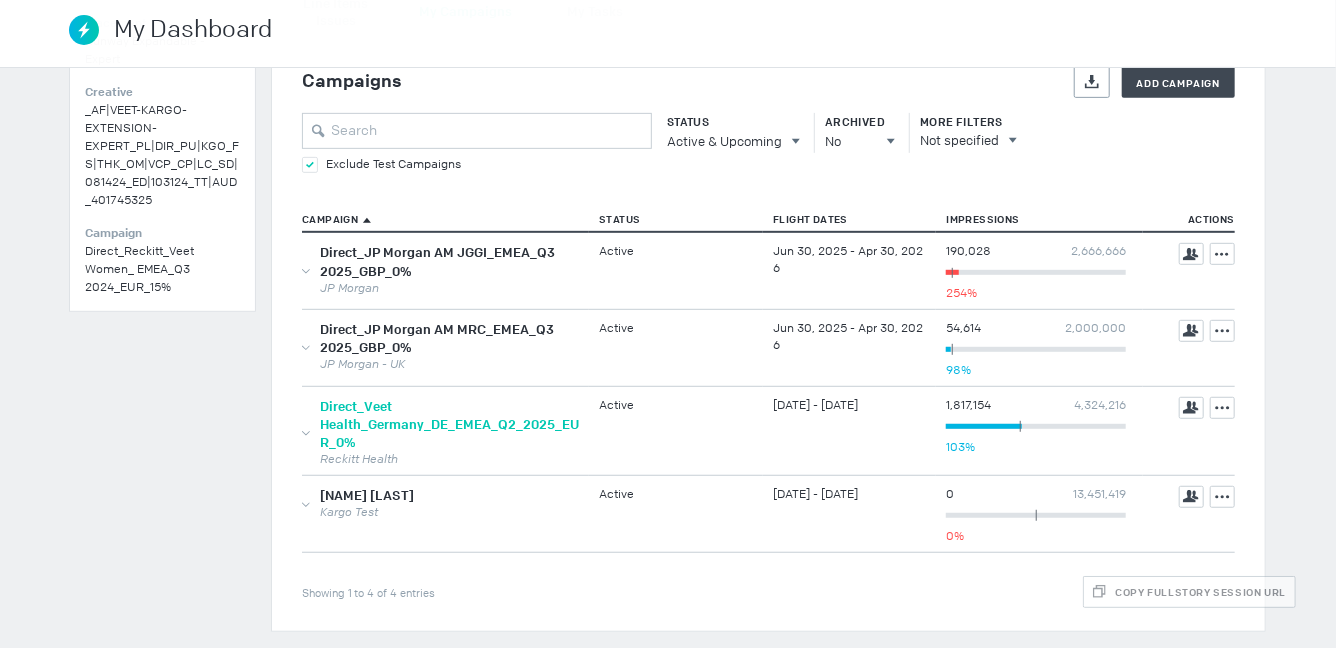 click on "Direct_Veet Health_Germany_DE_EMEA_Q2_2025_EUR_0%" at bounding box center (449, 424) 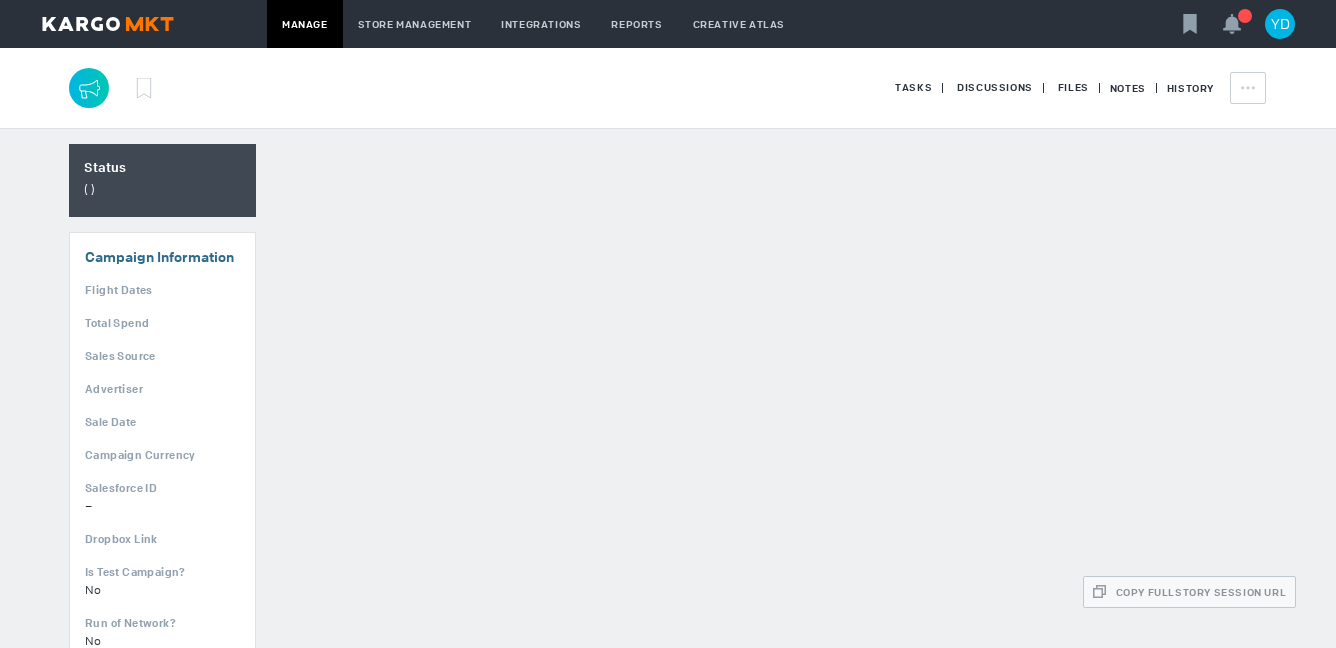 scroll, scrollTop: 0, scrollLeft: 0, axis: both 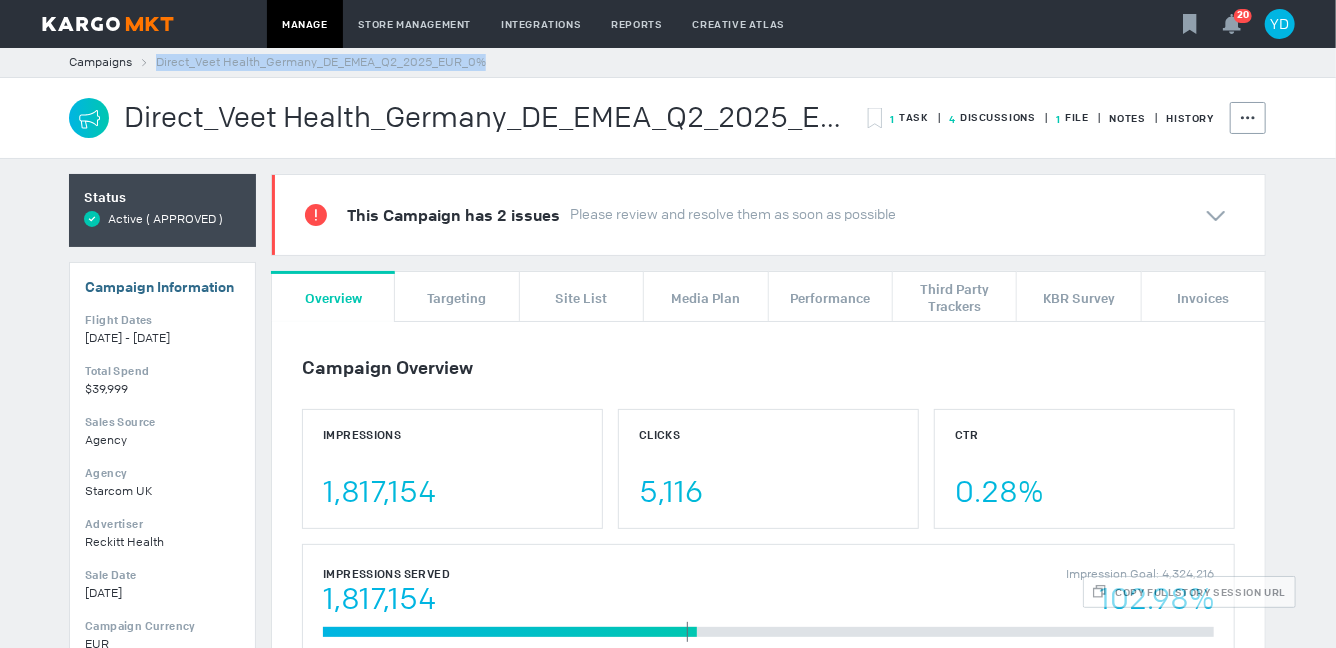 drag, startPoint x: 521, startPoint y: 61, endPoint x: 146, endPoint y: 62, distance: 375.00134 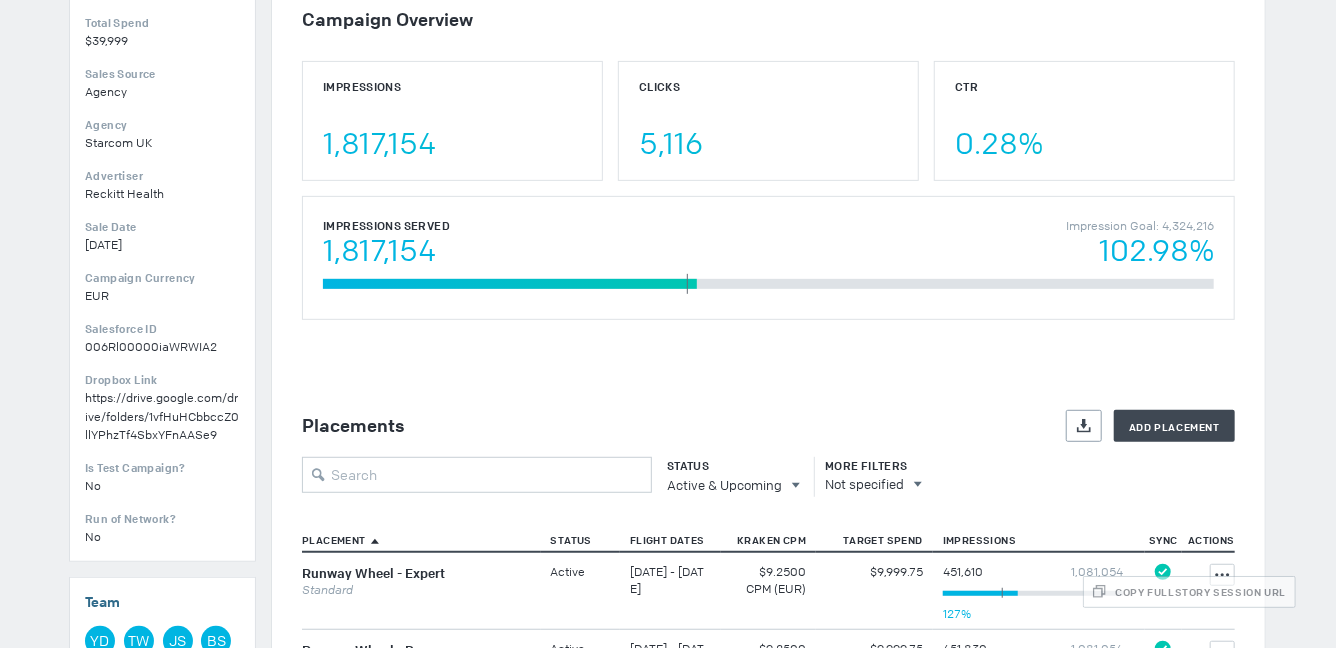 scroll, scrollTop: 501, scrollLeft: 0, axis: vertical 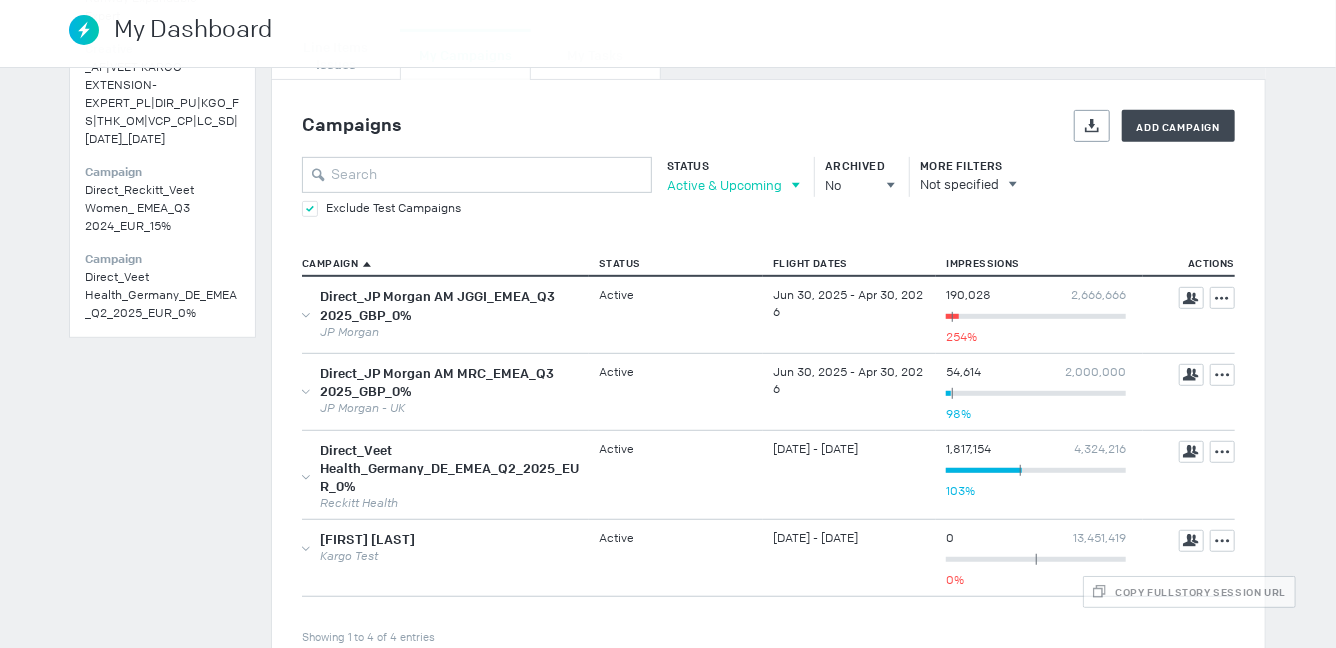 click on "Active & Upcoming" at bounding box center (724, 185) 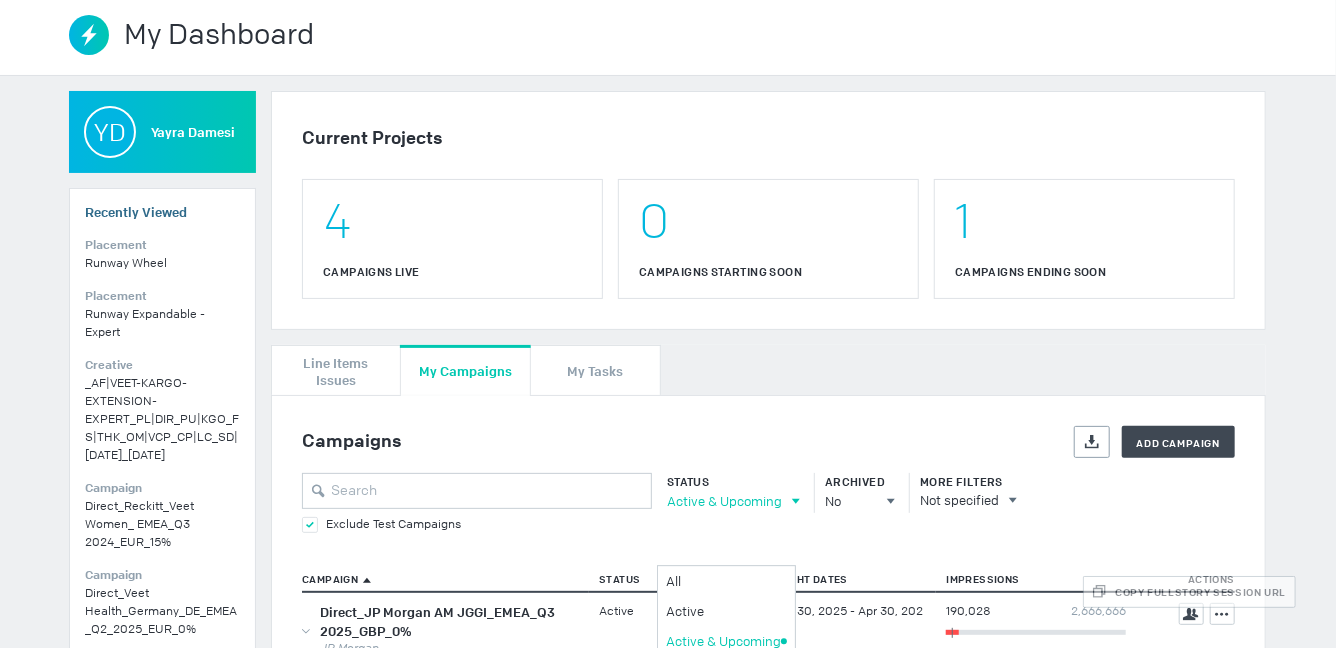 scroll, scrollTop: 0, scrollLeft: 0, axis: both 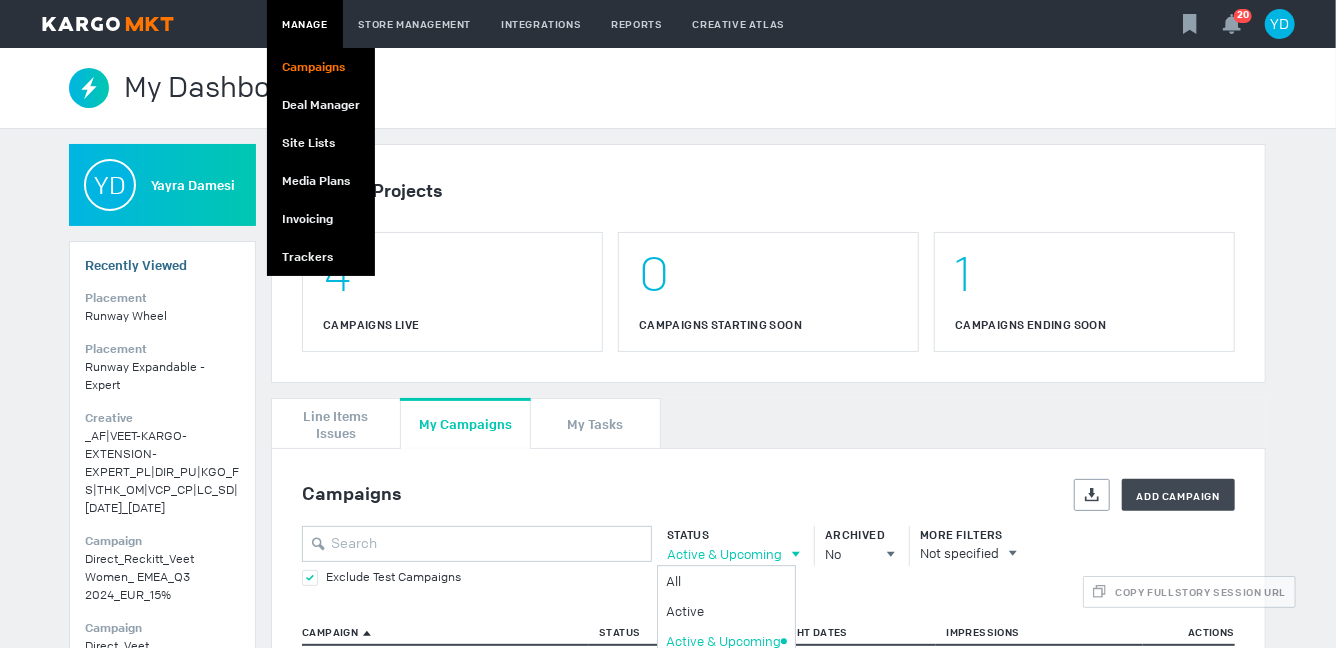 click on "Campaigns" at bounding box center [321, 67] 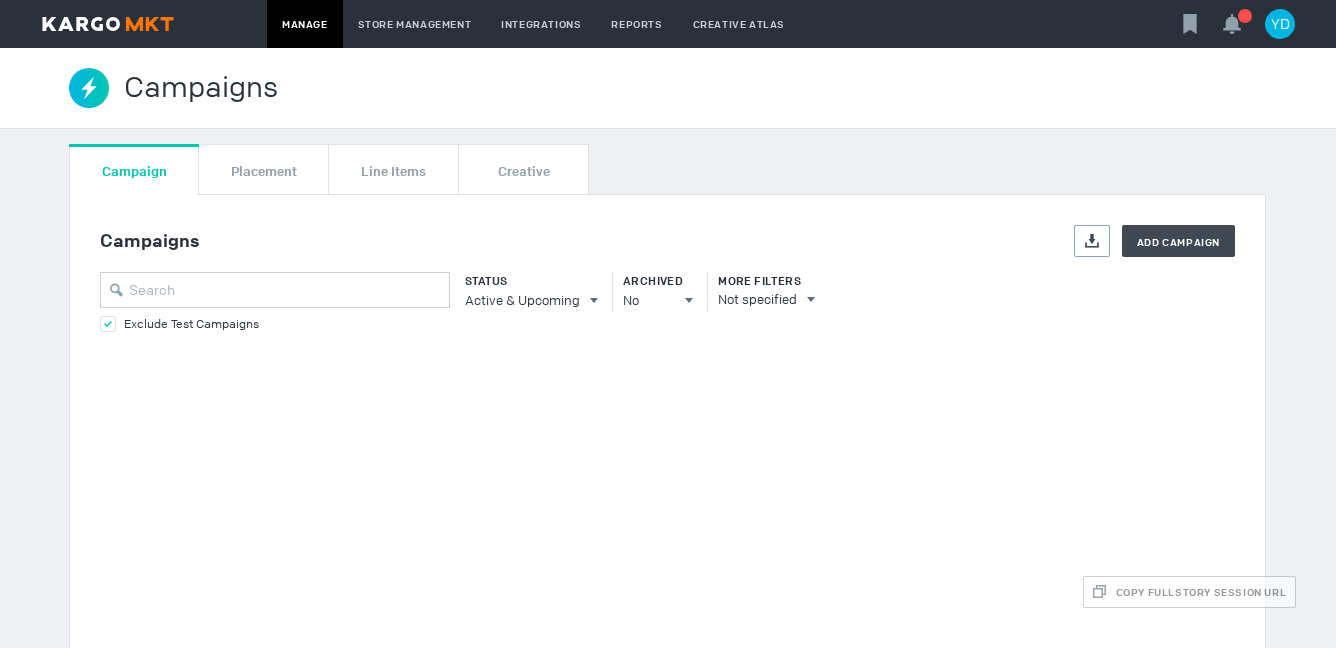 scroll, scrollTop: 0, scrollLeft: 0, axis: both 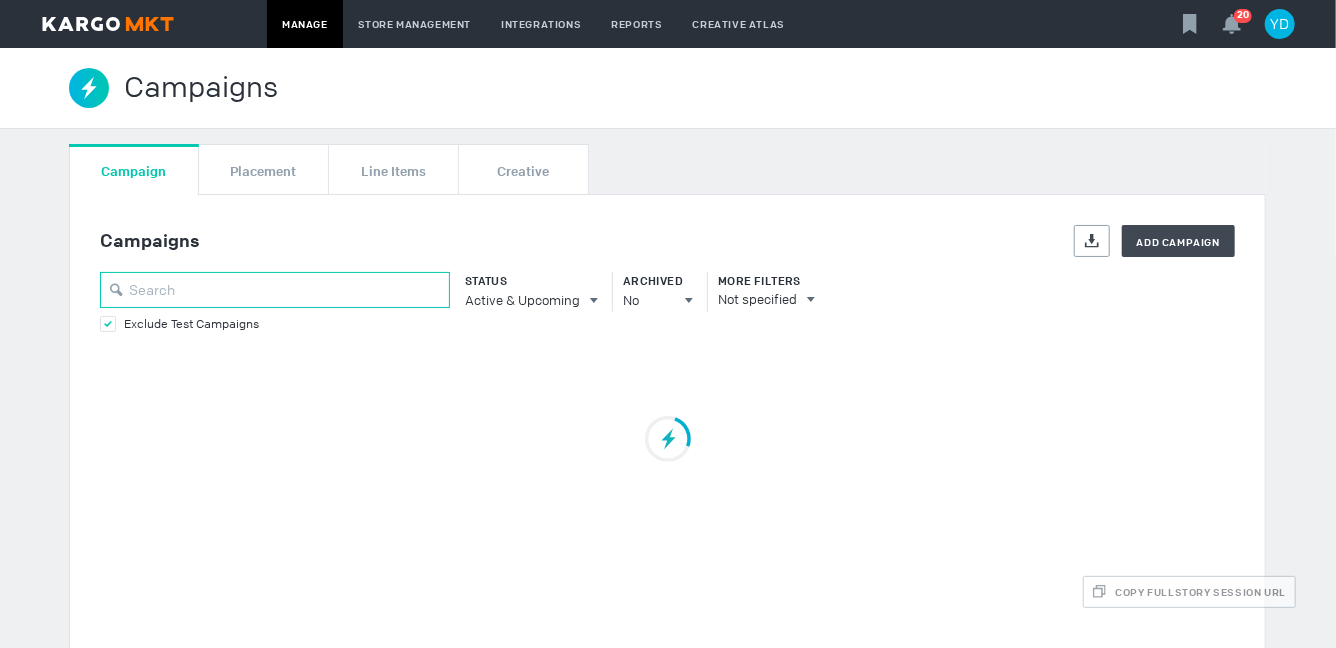click at bounding box center (275, 290) 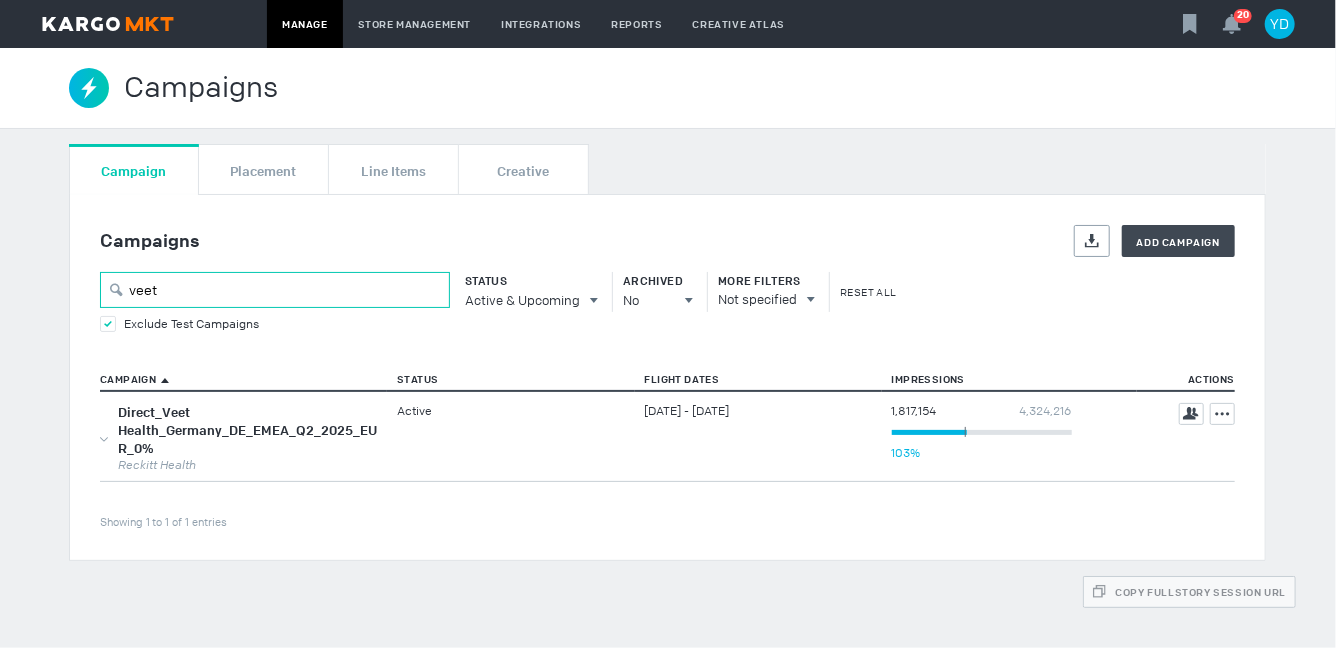 type on "veet" 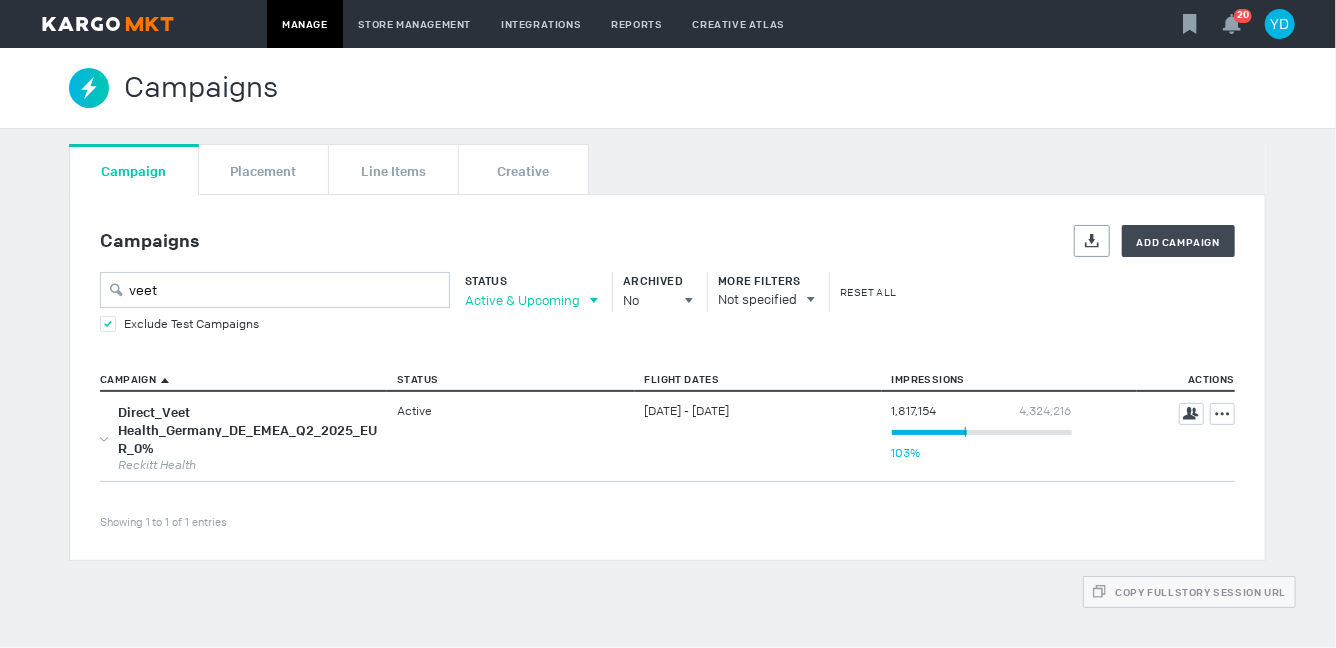 click on "Active & Upcoming" at bounding box center [522, 300] 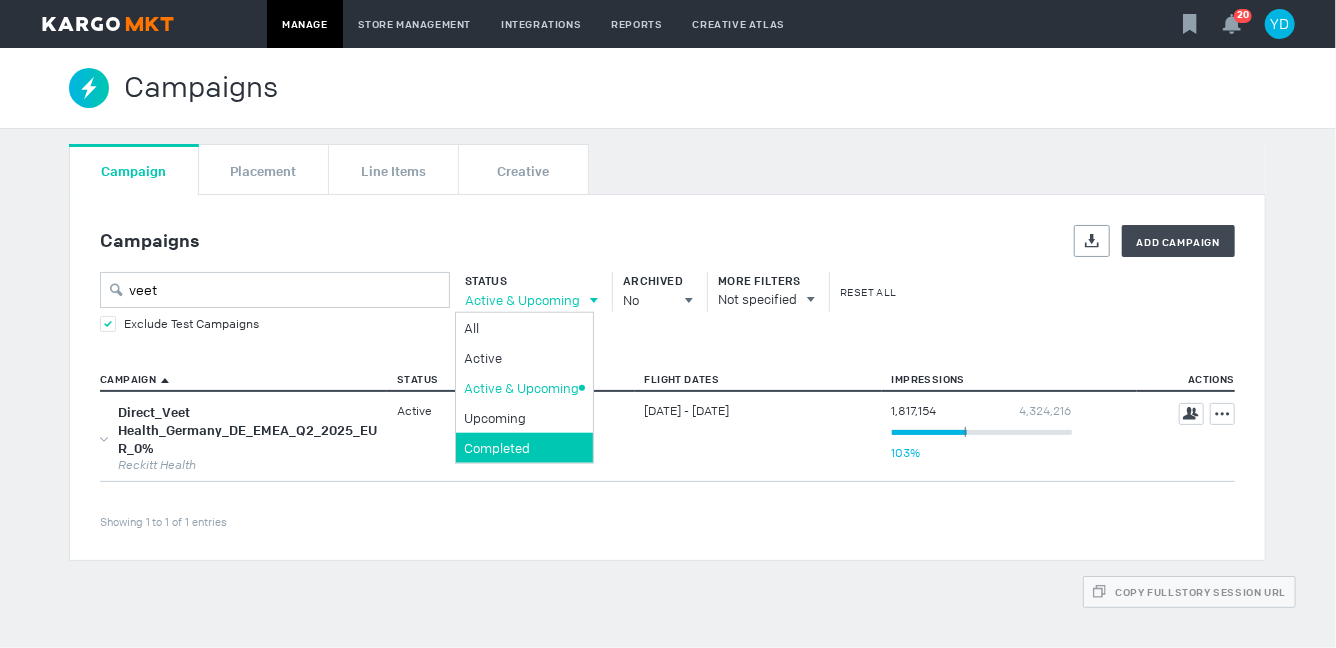 click on "Completed" at bounding box center [521, 327] 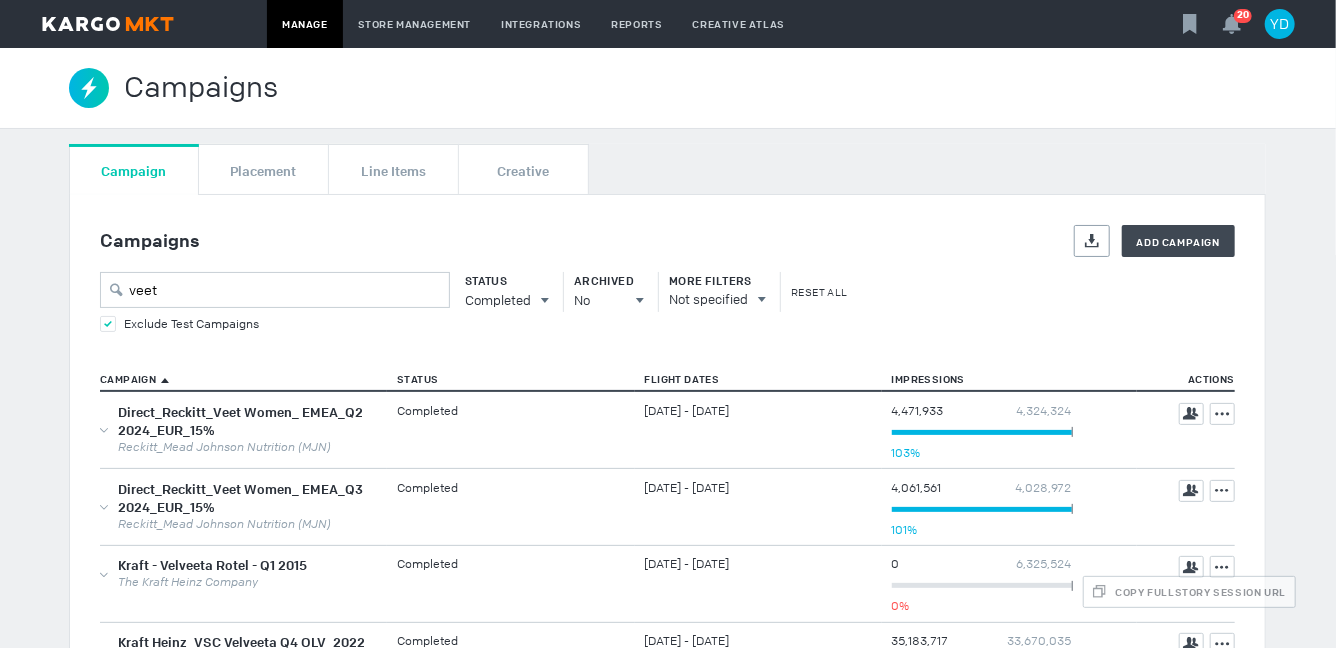 scroll, scrollTop: 183, scrollLeft: 0, axis: vertical 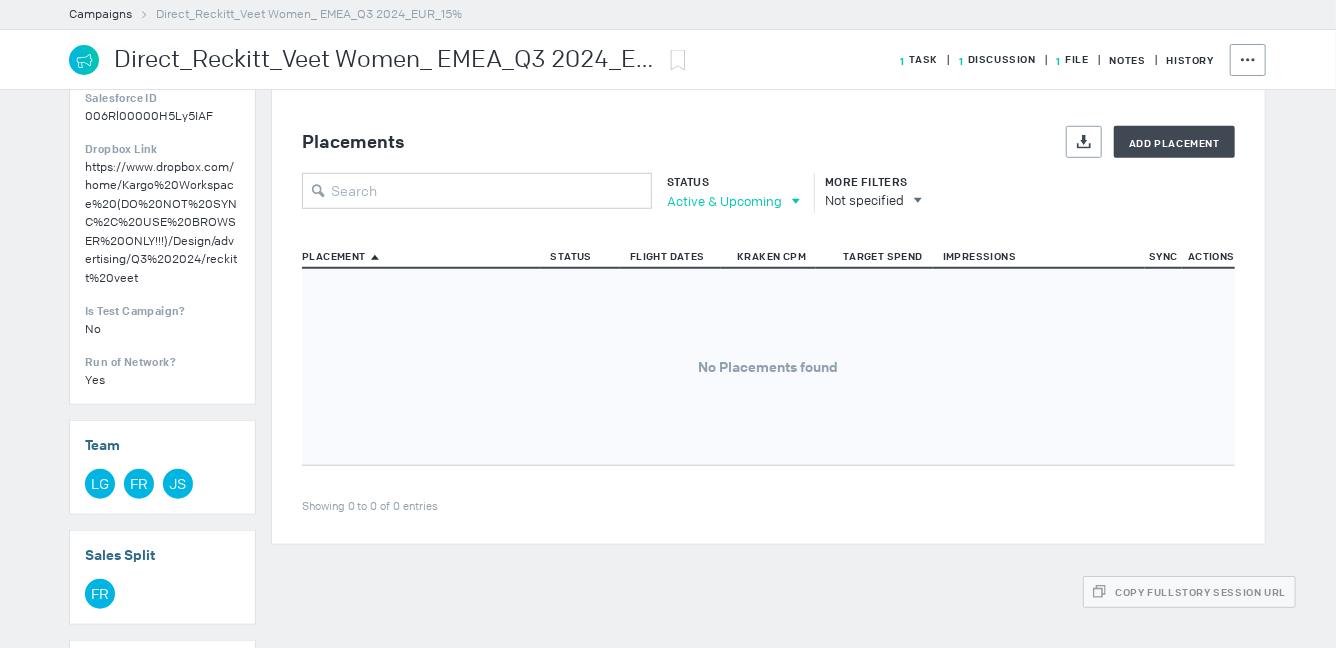 click on "Active & Upcoming" at bounding box center [724, 201] 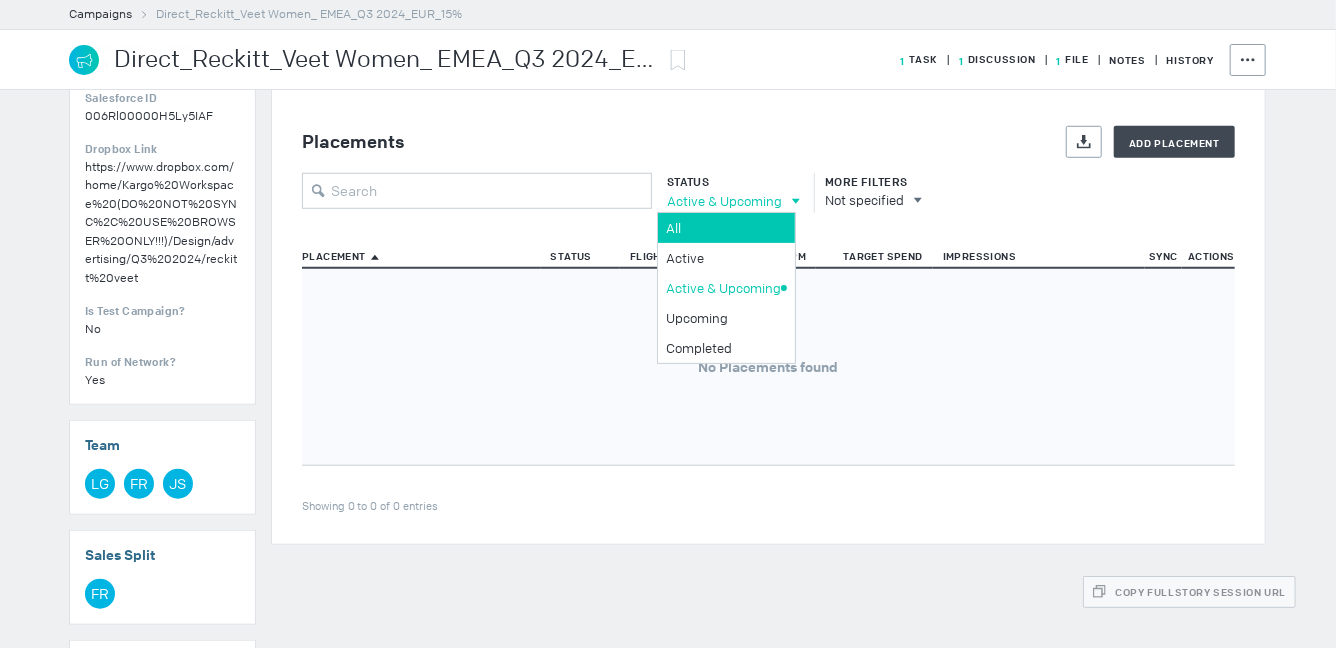 click on "All" at bounding box center (723, 228) 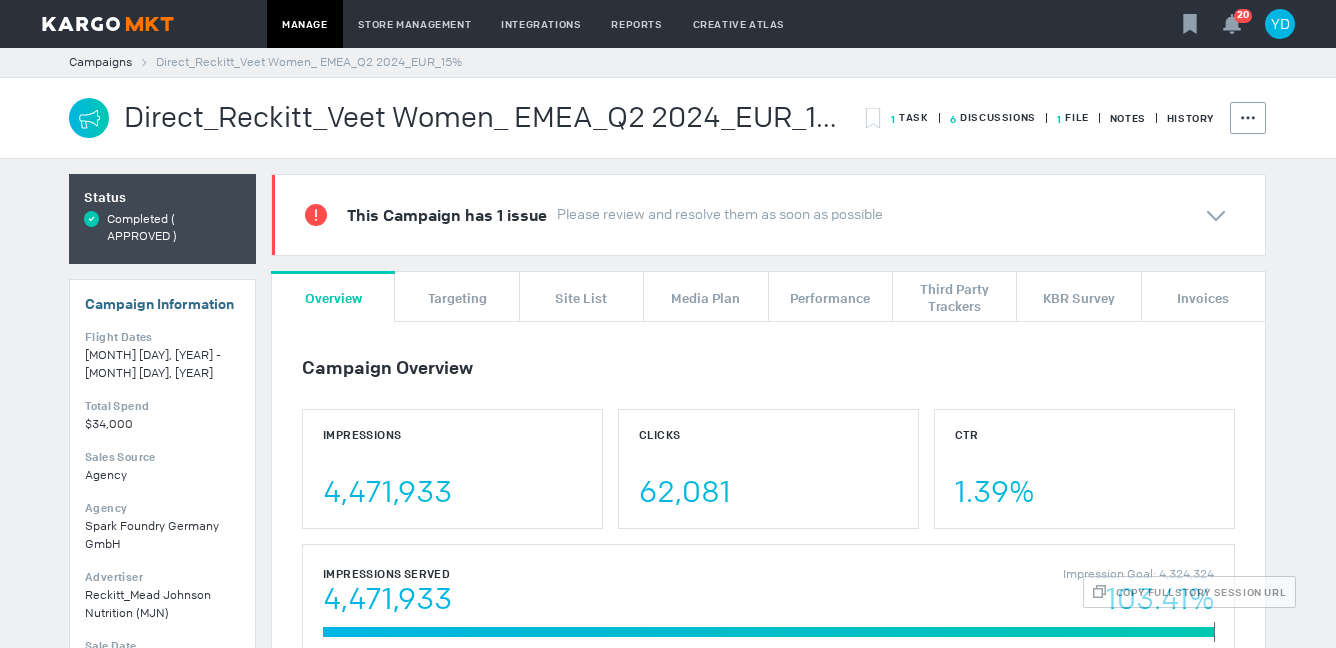 scroll, scrollTop: 0, scrollLeft: 0, axis: both 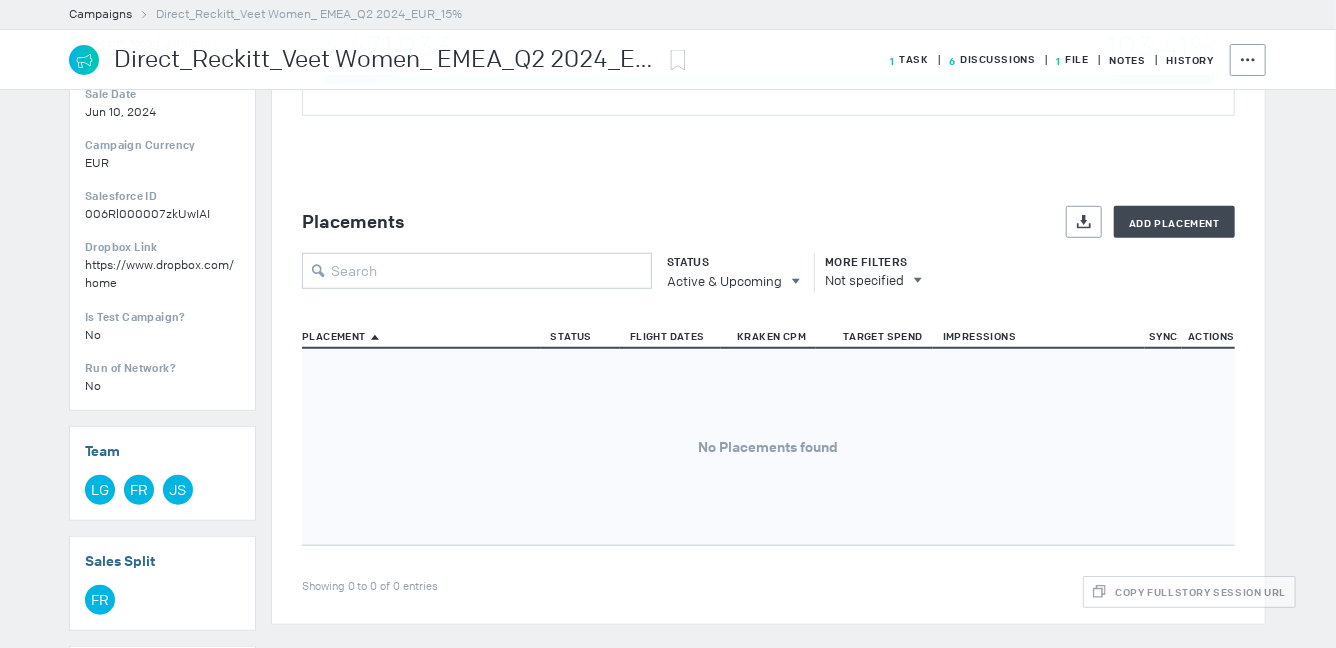 click on "Status" at bounding box center (728, 262) 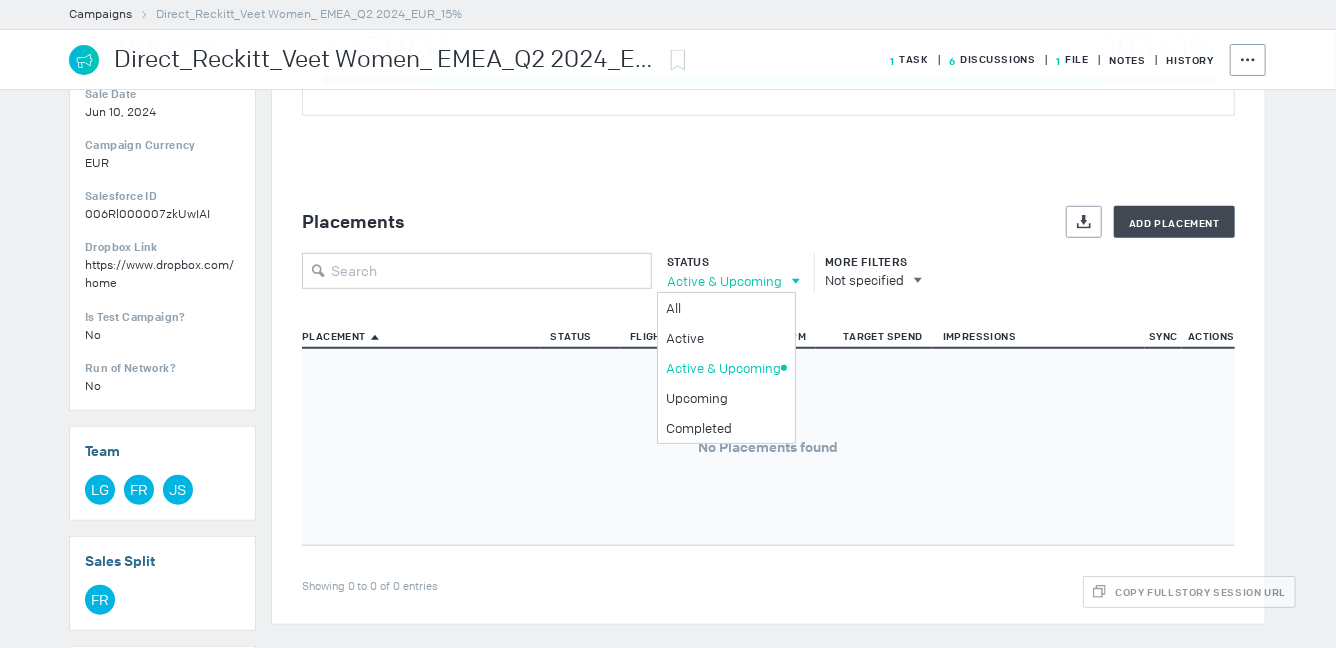 click on "Active & Upcoming" at bounding box center [724, 281] 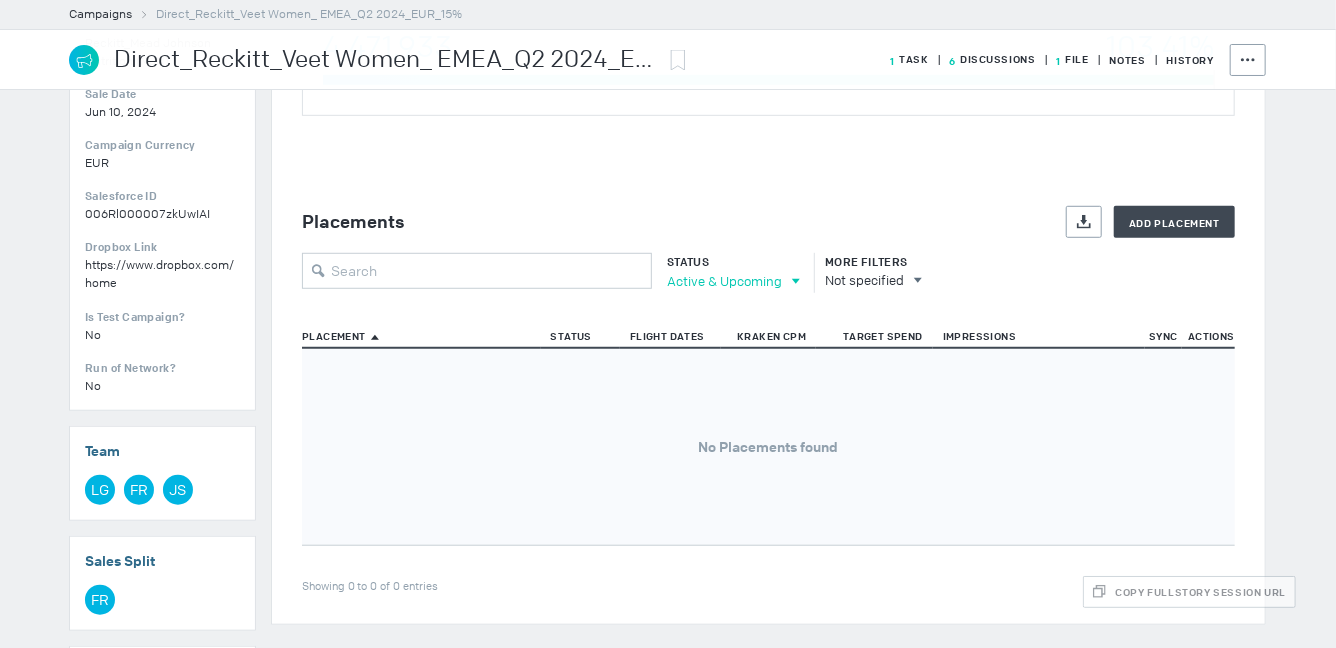 click on "Active & Upcoming" at bounding box center [724, 281] 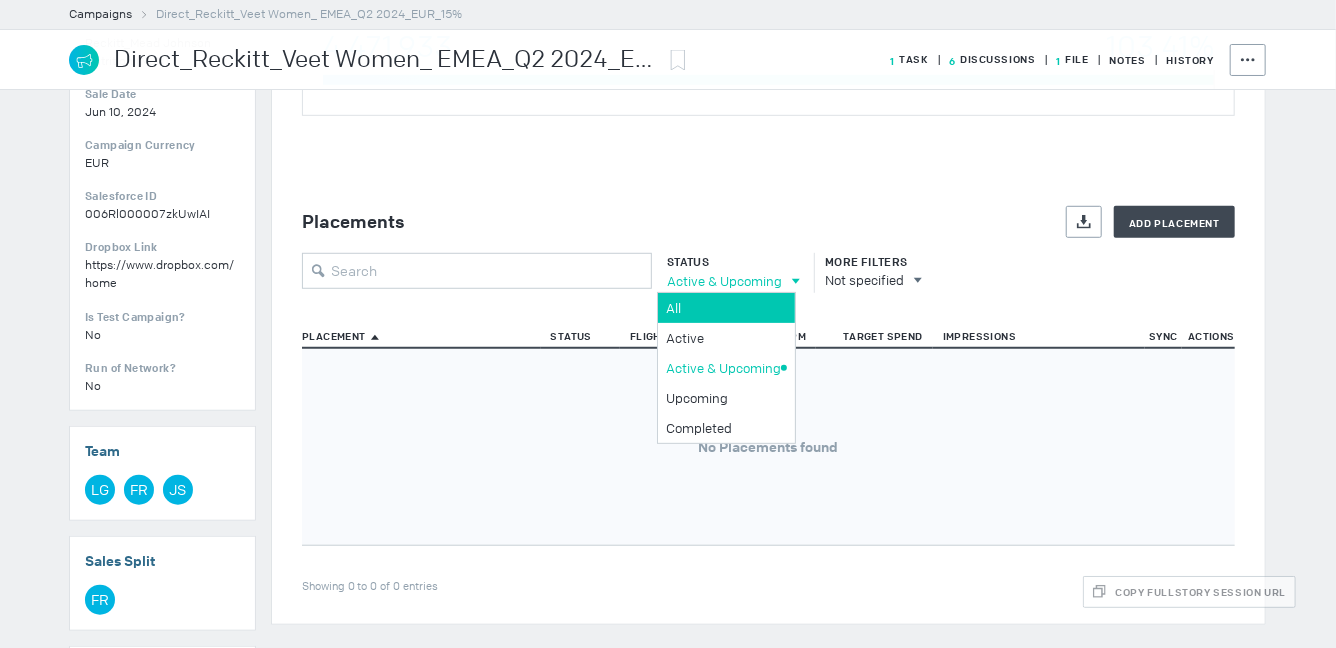 click on "All" at bounding box center [723, 308] 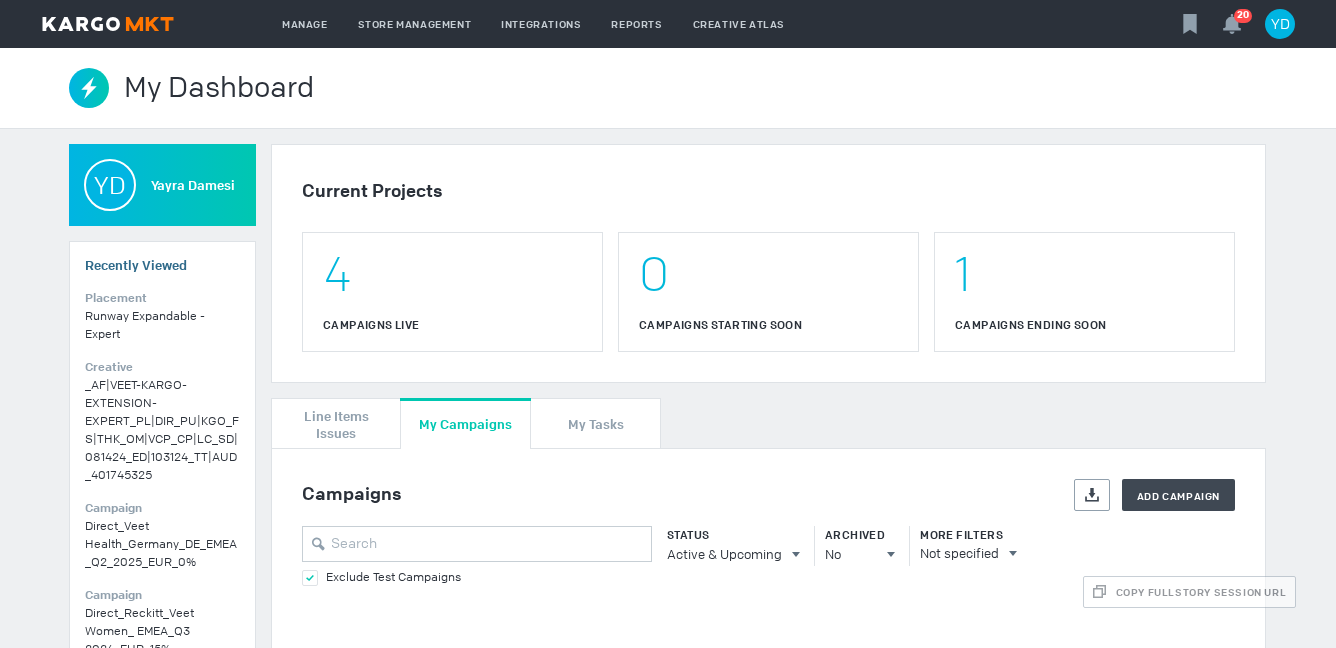 scroll, scrollTop: 0, scrollLeft: 0, axis: both 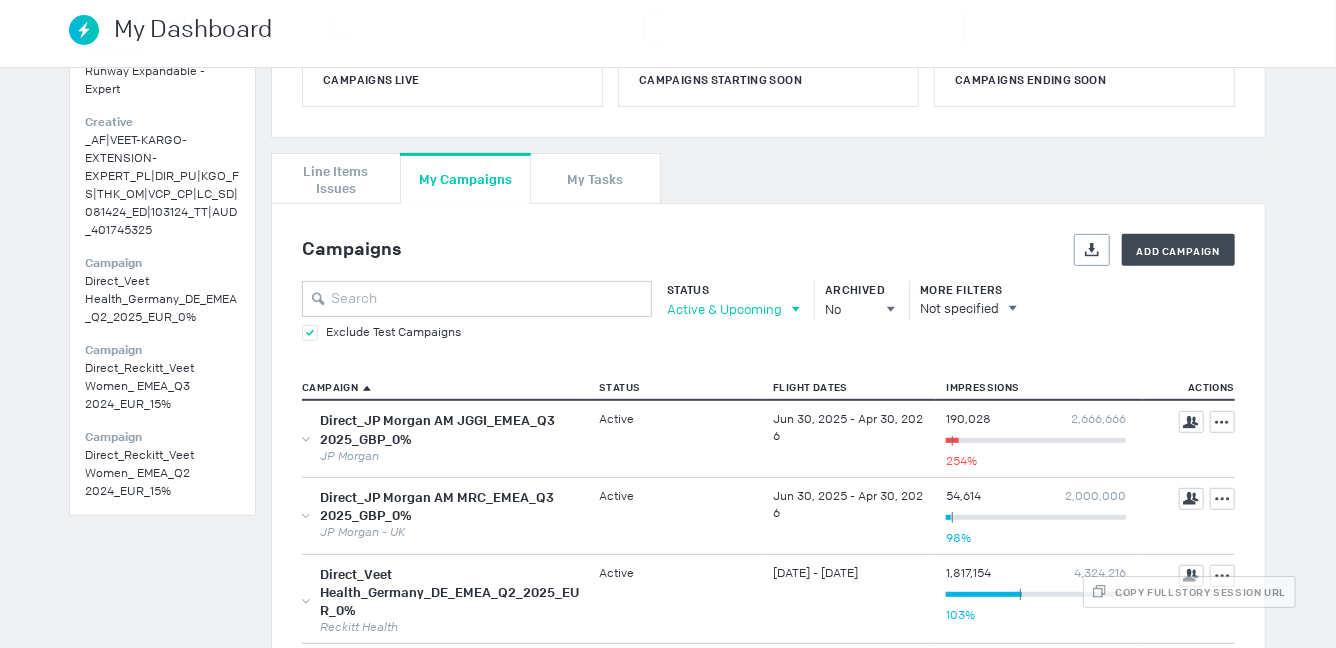 click on "Active & Upcoming" at bounding box center (724, 309) 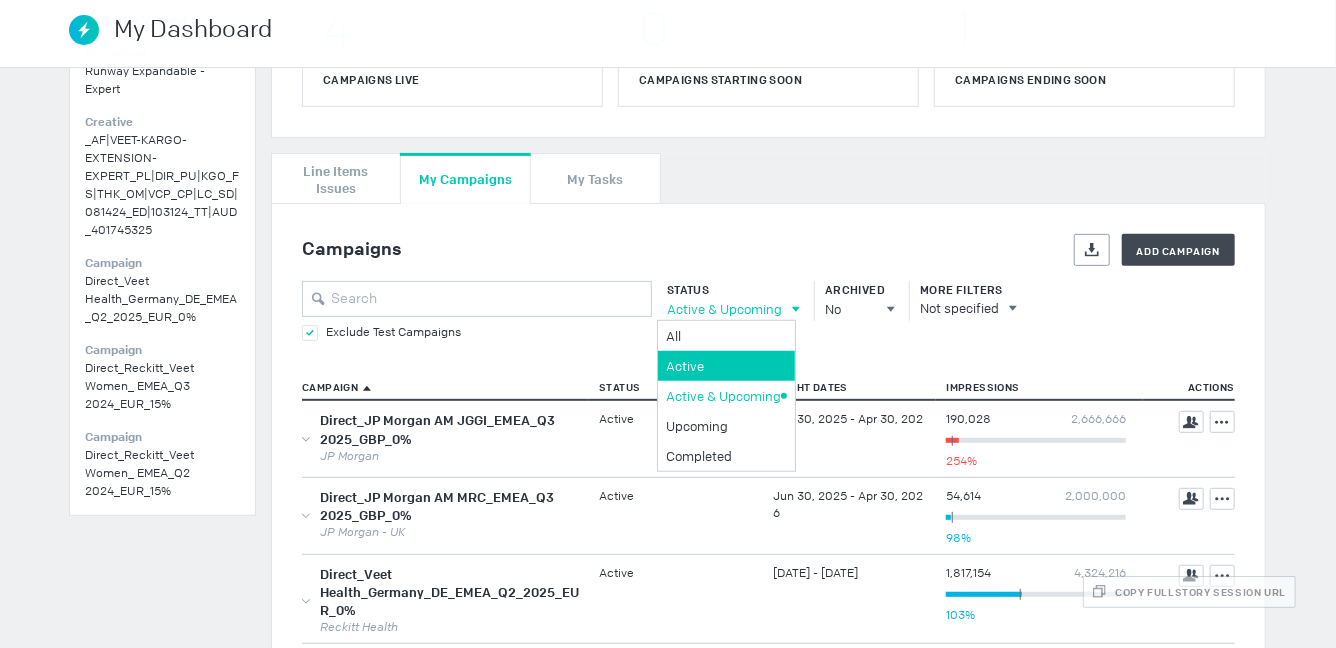 click on "Active" at bounding box center [723, 336] 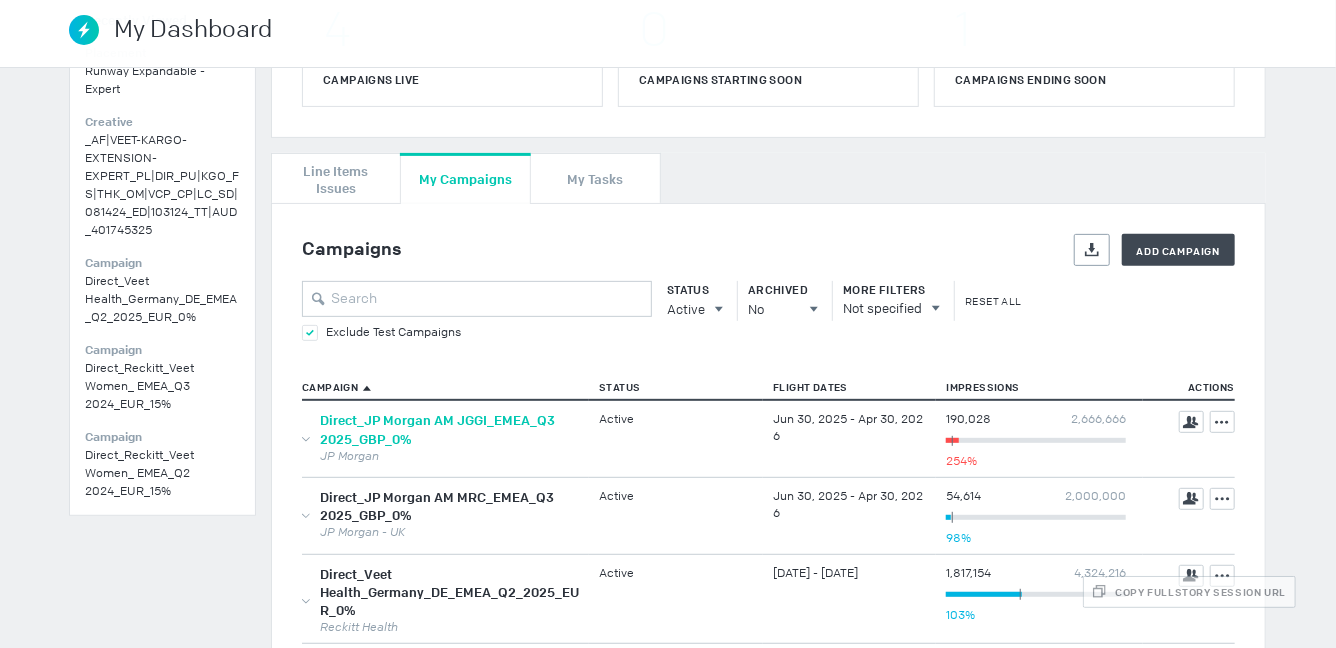 scroll, scrollTop: 413, scrollLeft: 0, axis: vertical 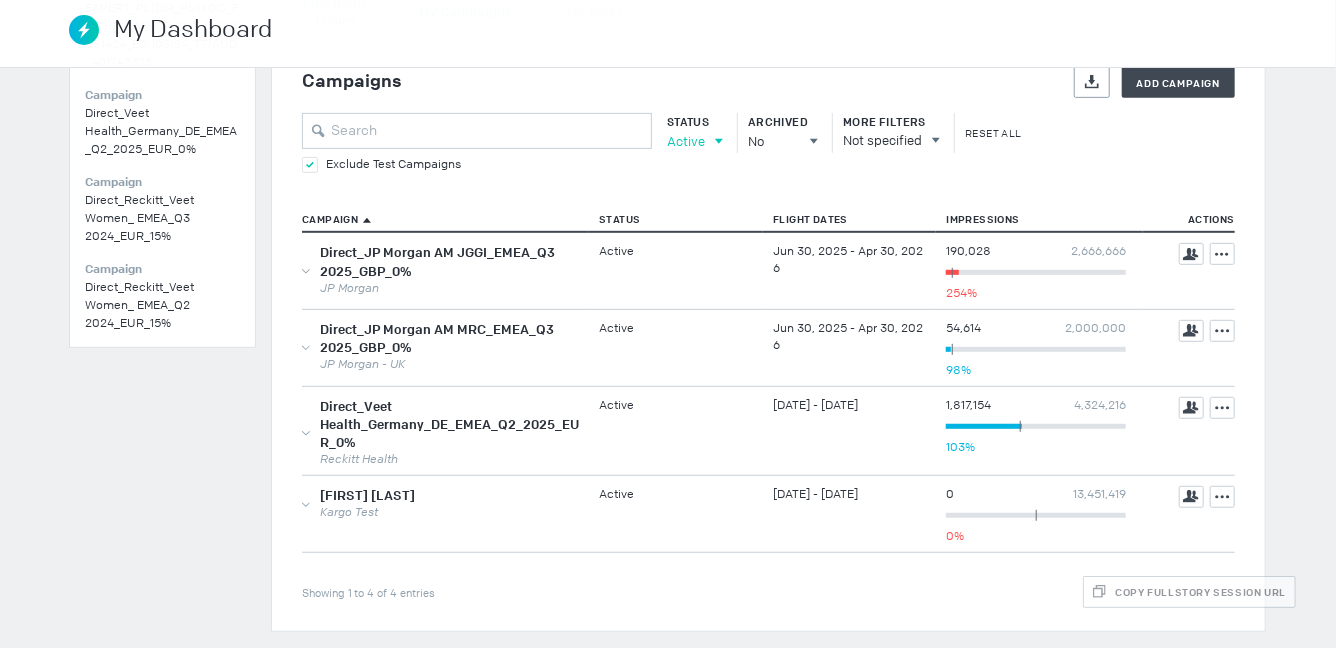 click on "Active" at bounding box center [686, 141] 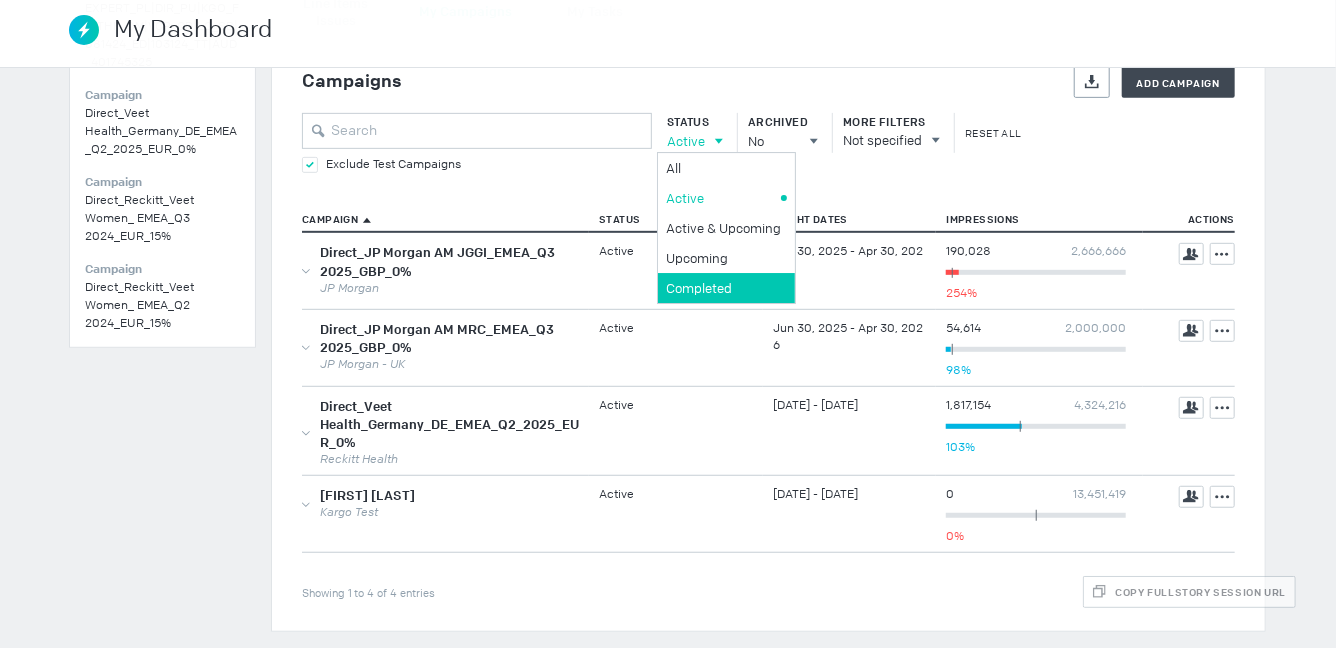 click on "Completed" at bounding box center (723, 168) 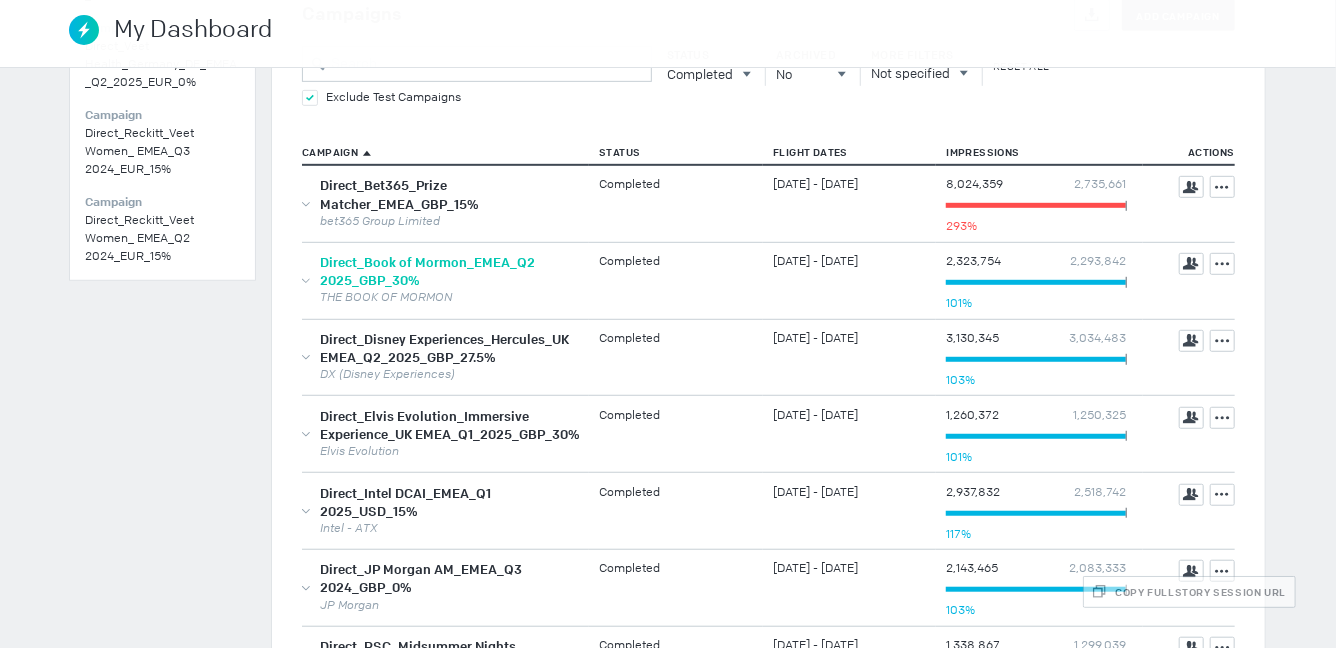 scroll, scrollTop: 507, scrollLeft: 0, axis: vertical 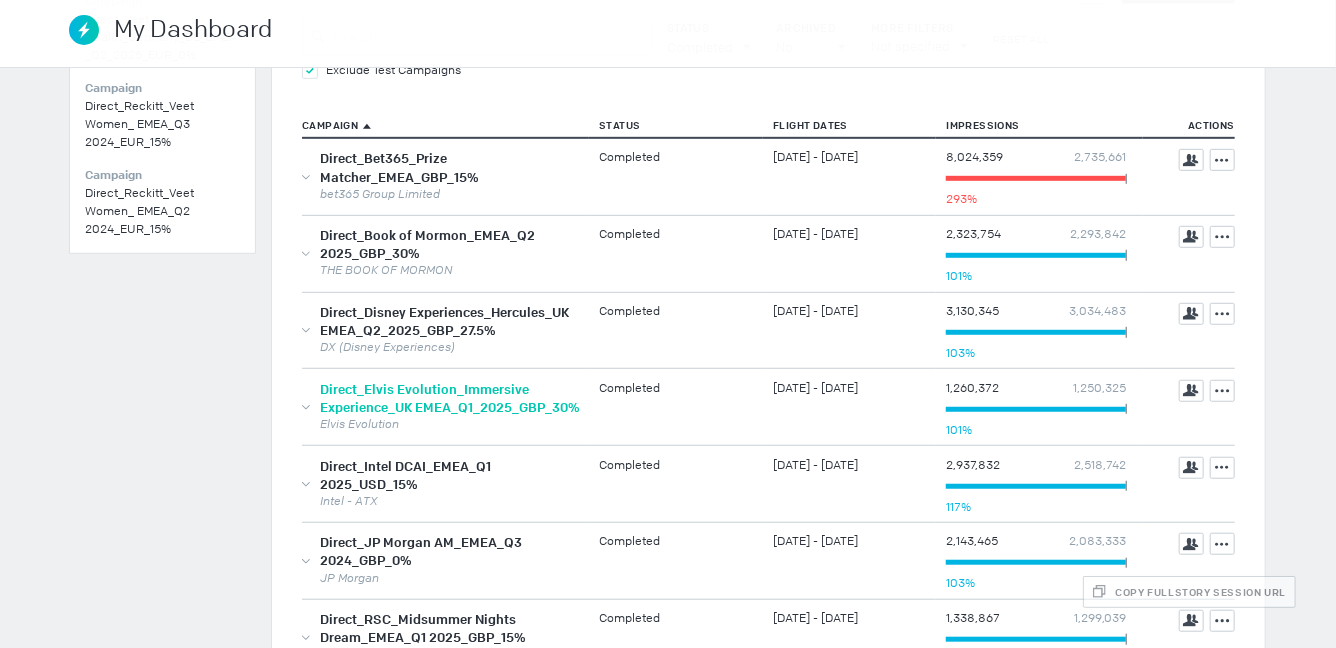 click on "Direct_Elvis Evolution_Immersive Experience_UK EMEA_Q1_2025_GBP_30%" at bounding box center (449, 398) 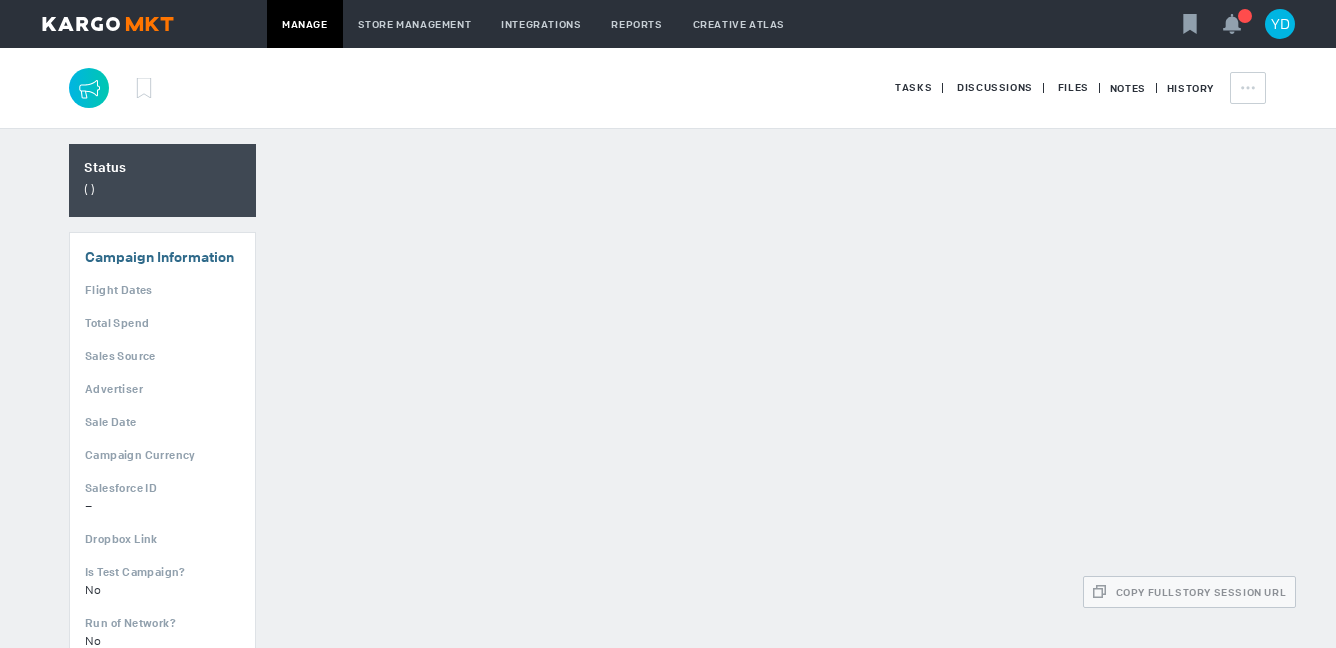 scroll, scrollTop: 0, scrollLeft: 0, axis: both 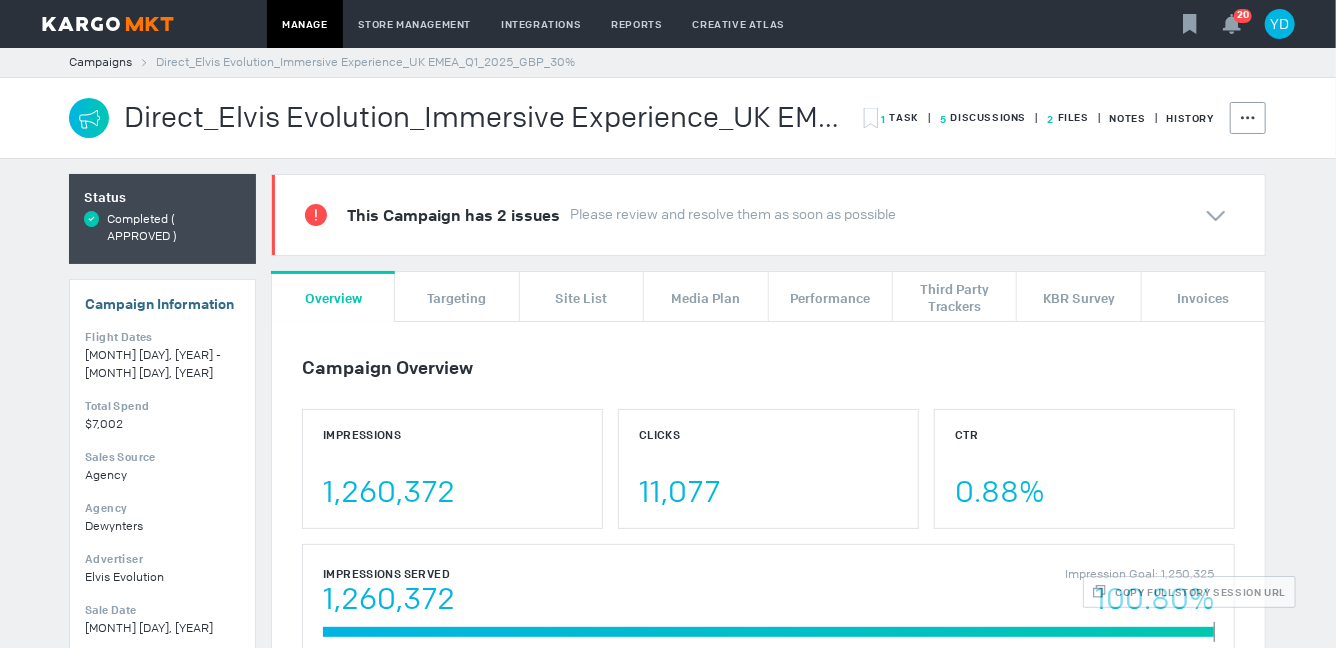 click on "Direct_Elvis Evolution_Immersive Experience_UK EMEA_Q1_2025_GBP_30%" at bounding box center (365, 62) 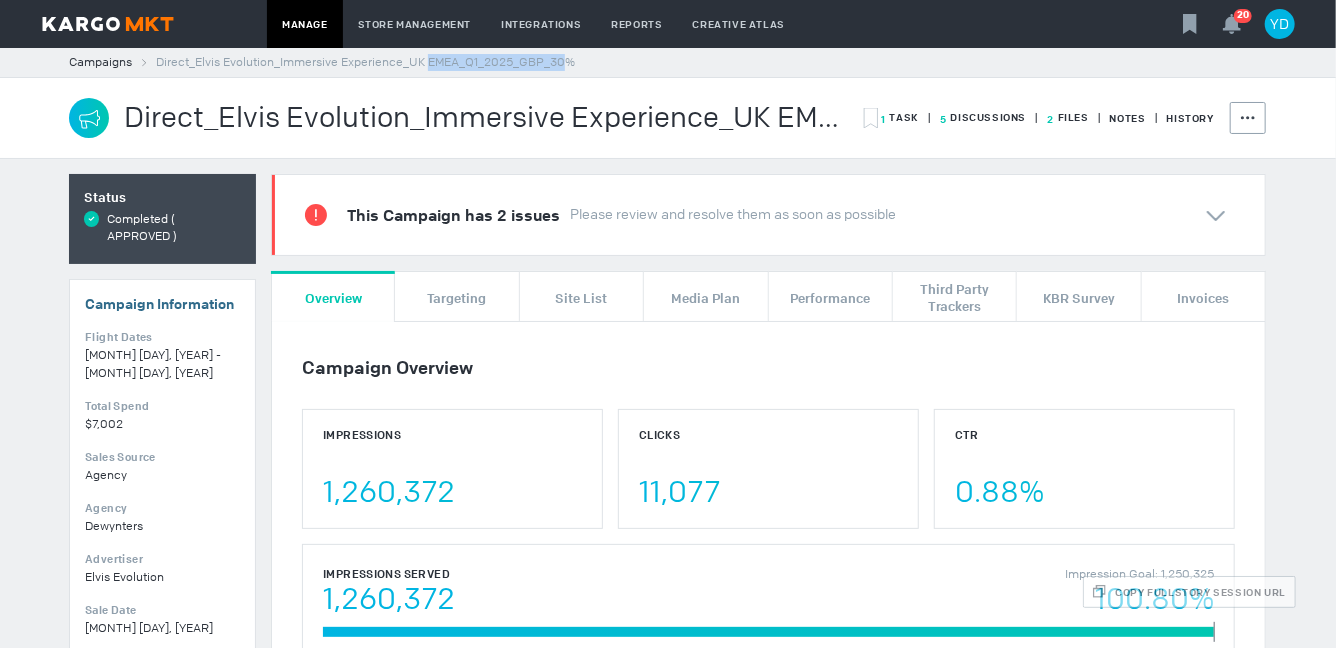 click on "Direct_Elvis Evolution_Immersive Experience_UK EMEA_Q1_2025_GBP_30%" at bounding box center (365, 62) 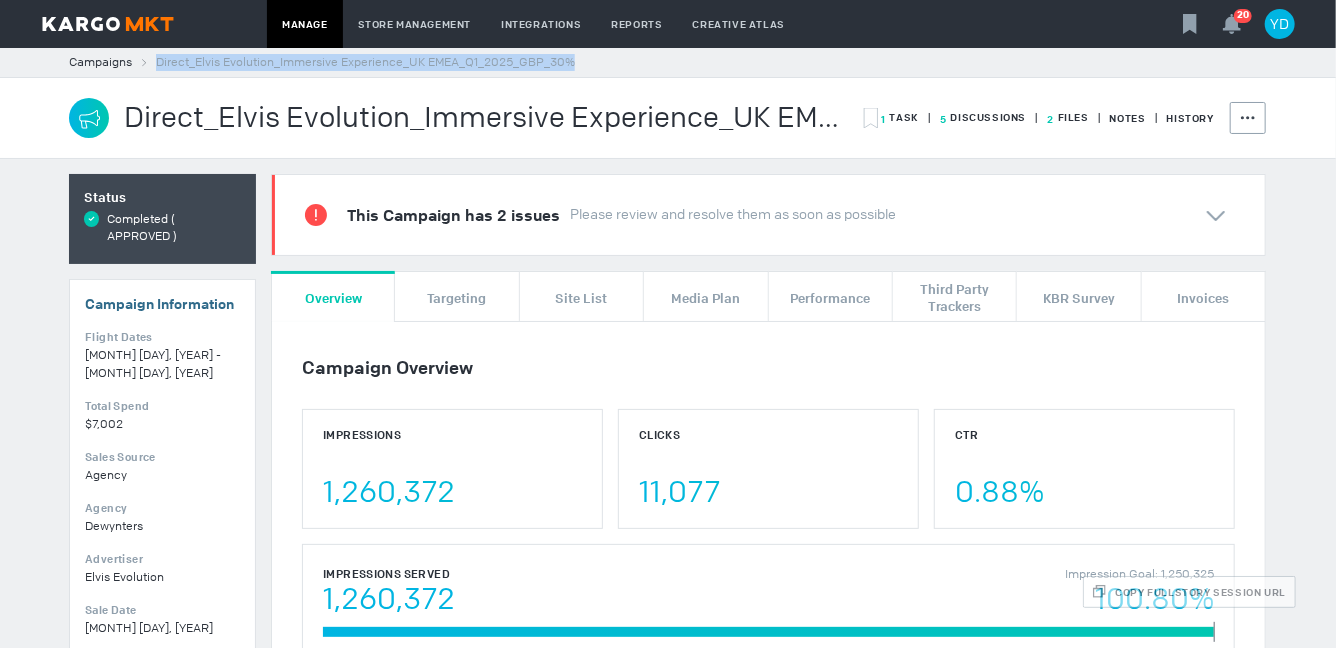 copy on "Direct_Elvis Evolution_Immersive Experience_UK EMEA_Q1_2025_GBP_30%" 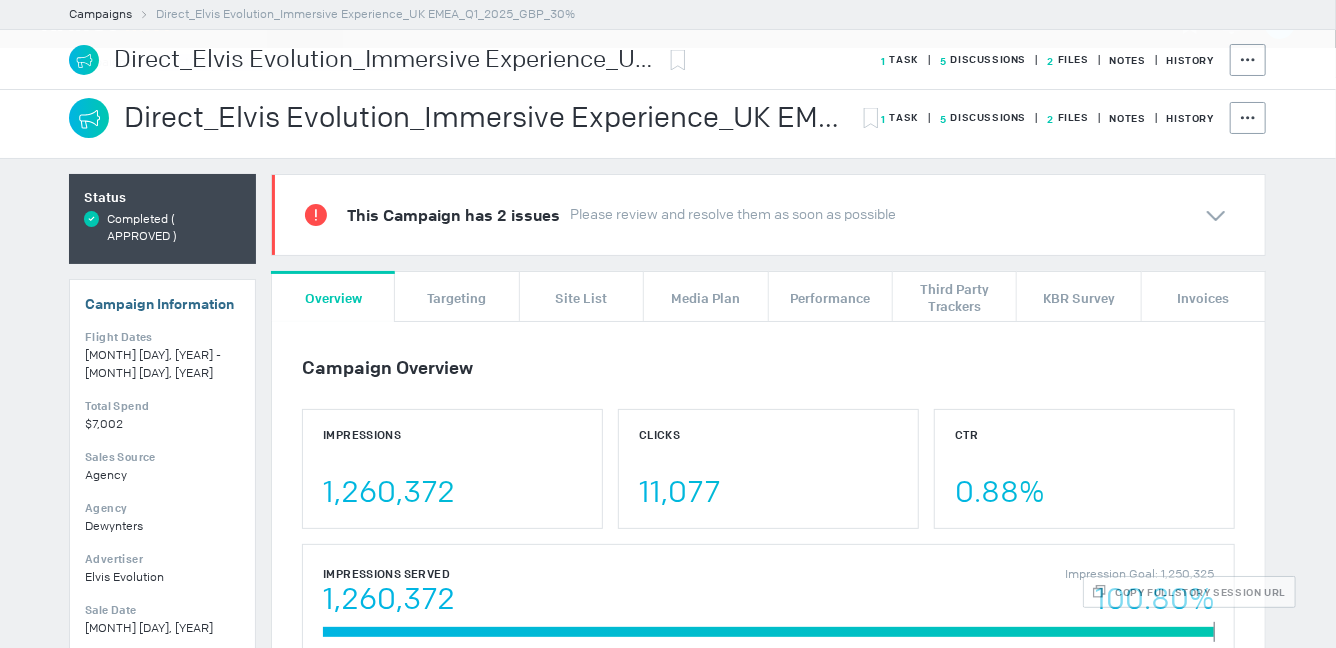 scroll, scrollTop: 670, scrollLeft: 0, axis: vertical 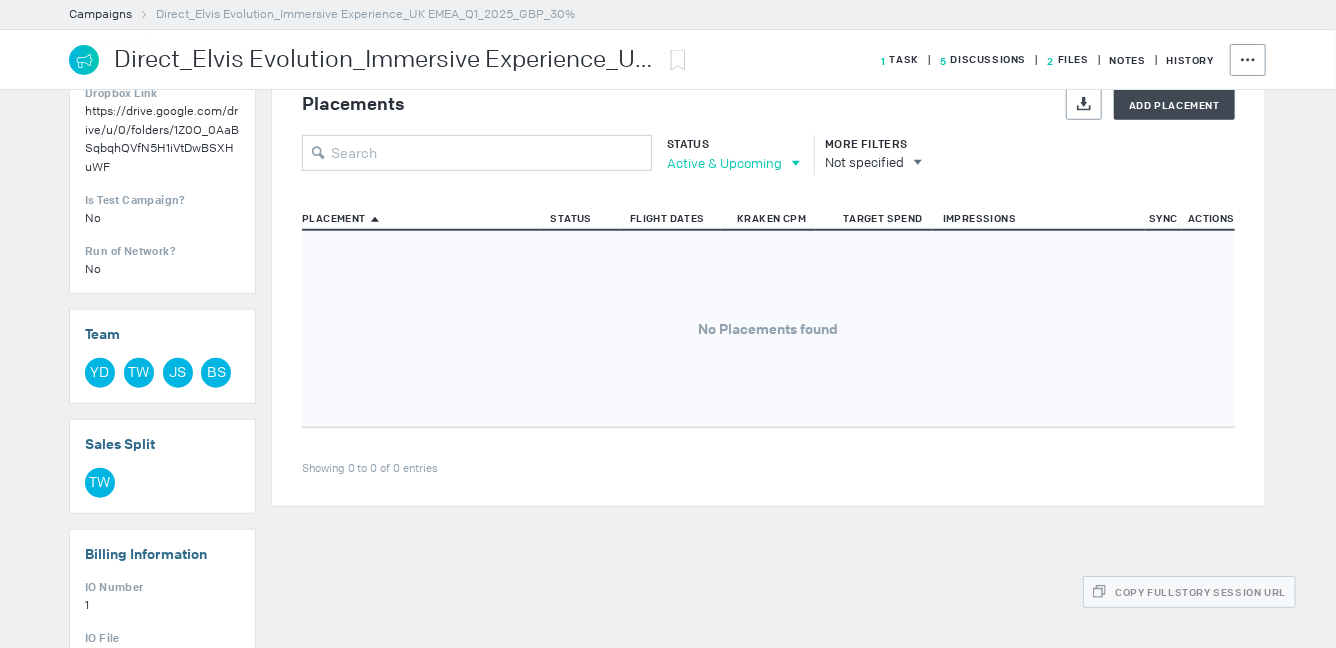 click on "Active & Upcoming" at bounding box center (724, 163) 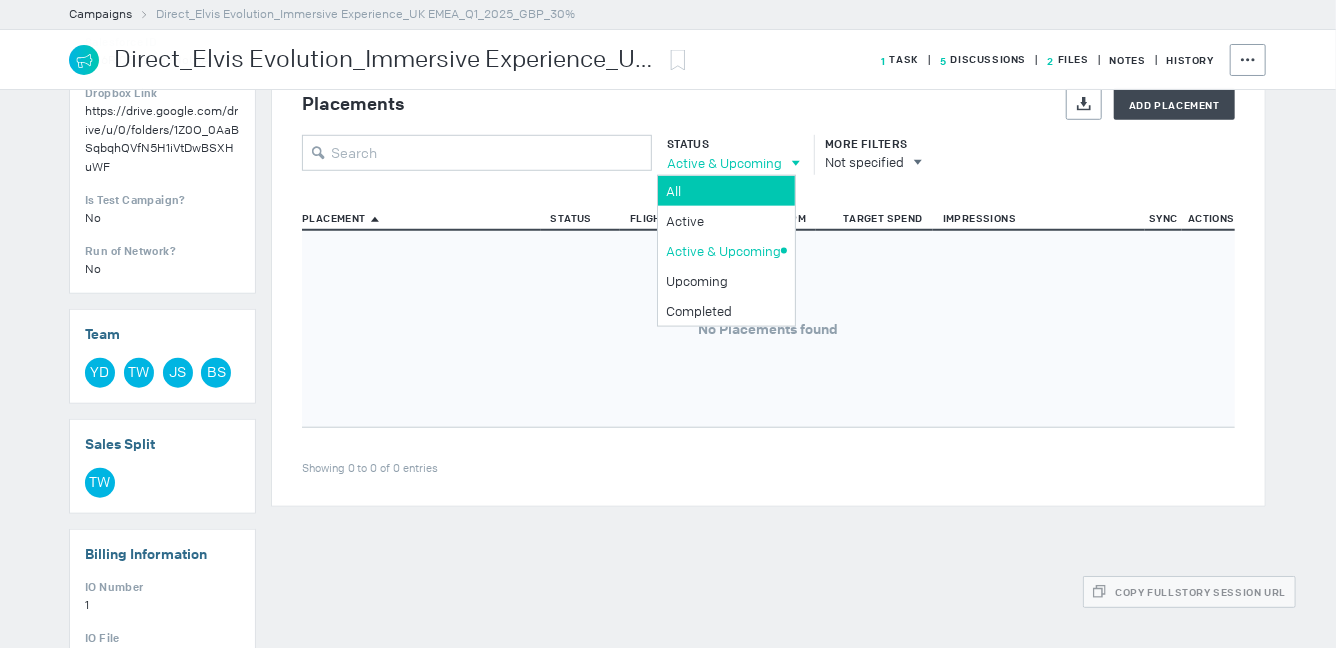 click on "All" at bounding box center (723, 190) 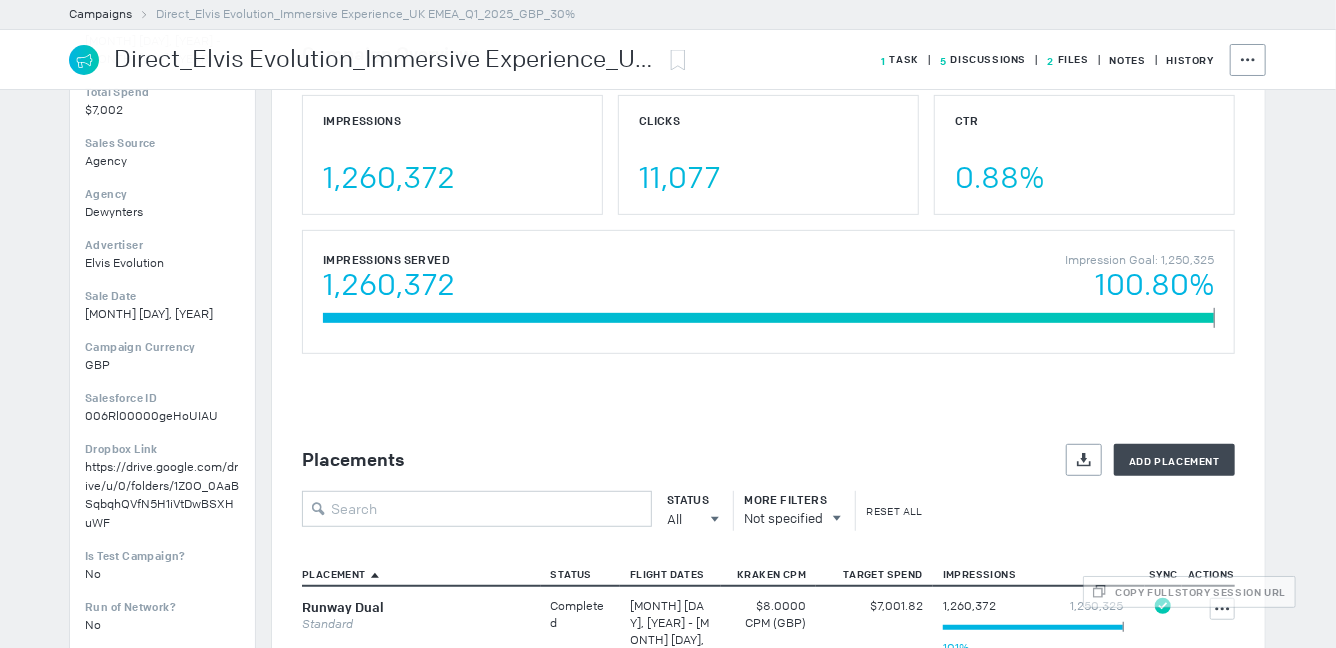 scroll, scrollTop: 290, scrollLeft: 0, axis: vertical 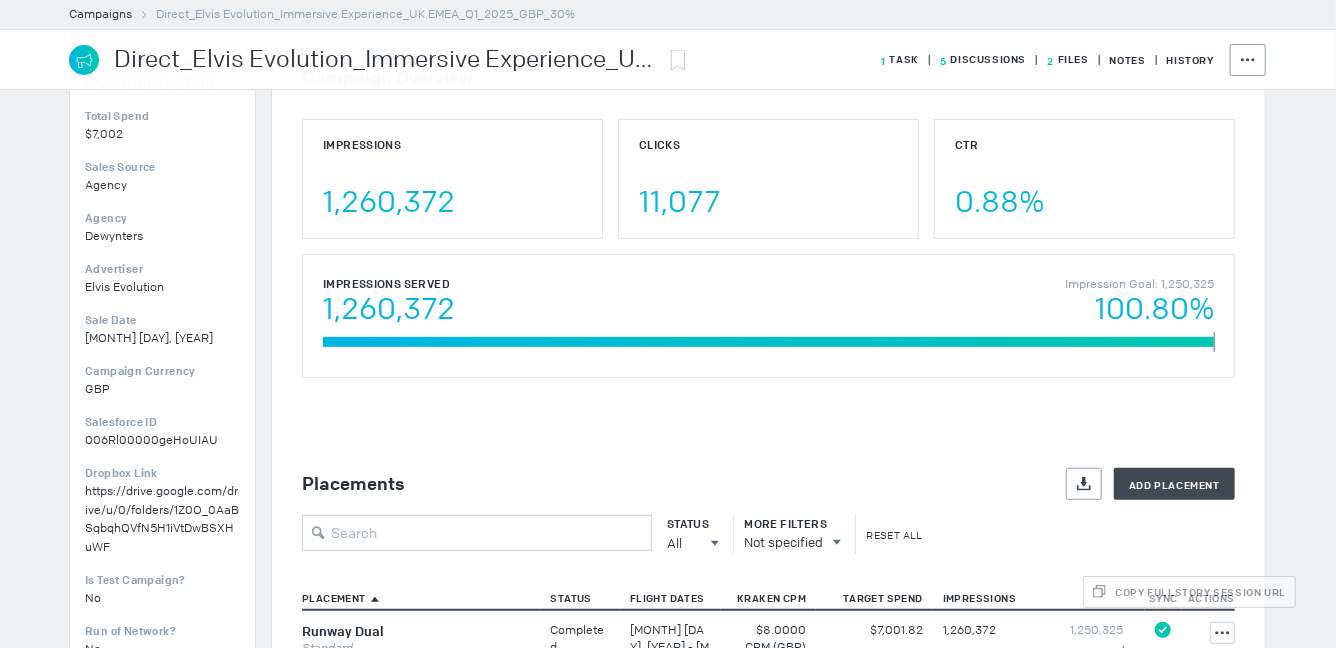 click on "Direct_Elvis Evolution_Immersive Experience_UK EMEA_Q1_2025_GBP_30%" at bounding box center [365, 14] 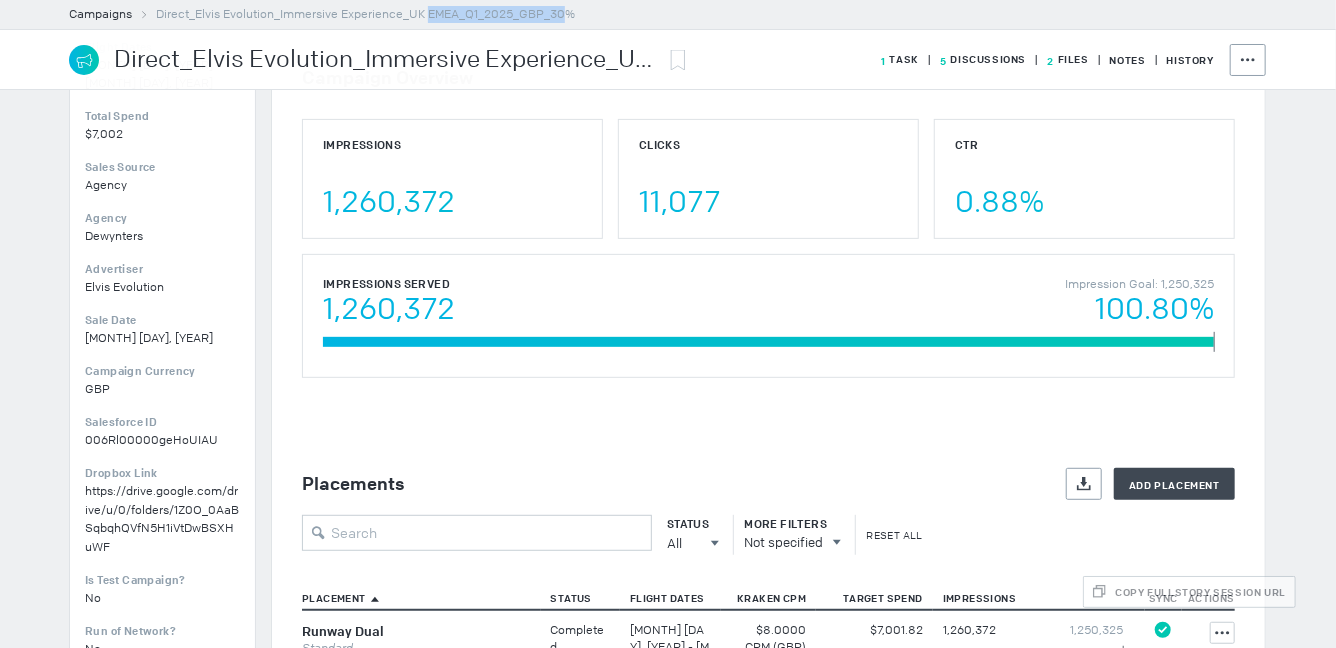 click on "Direct_Elvis Evolution_Immersive Experience_UK EMEA_Q1_2025_GBP_30%" at bounding box center (365, 14) 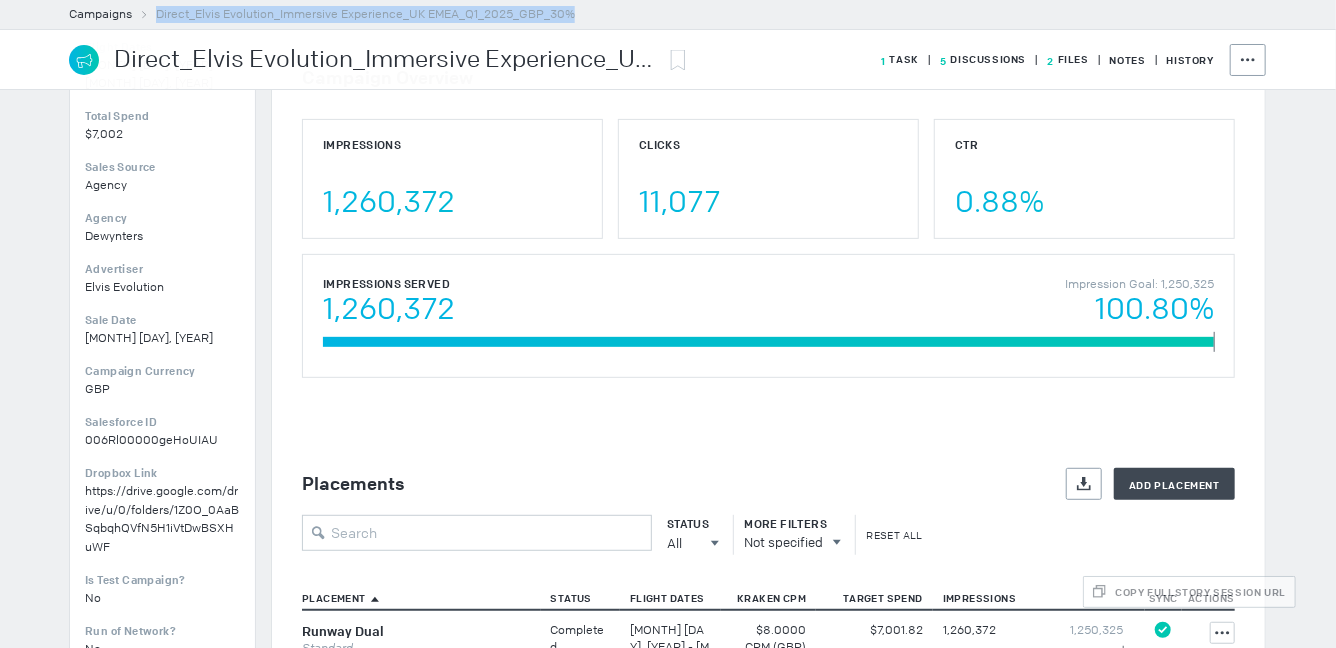 copy on "Direct_Elvis Evolution_Immersive Experience_UK EMEA_Q1_2025_GBP_30%" 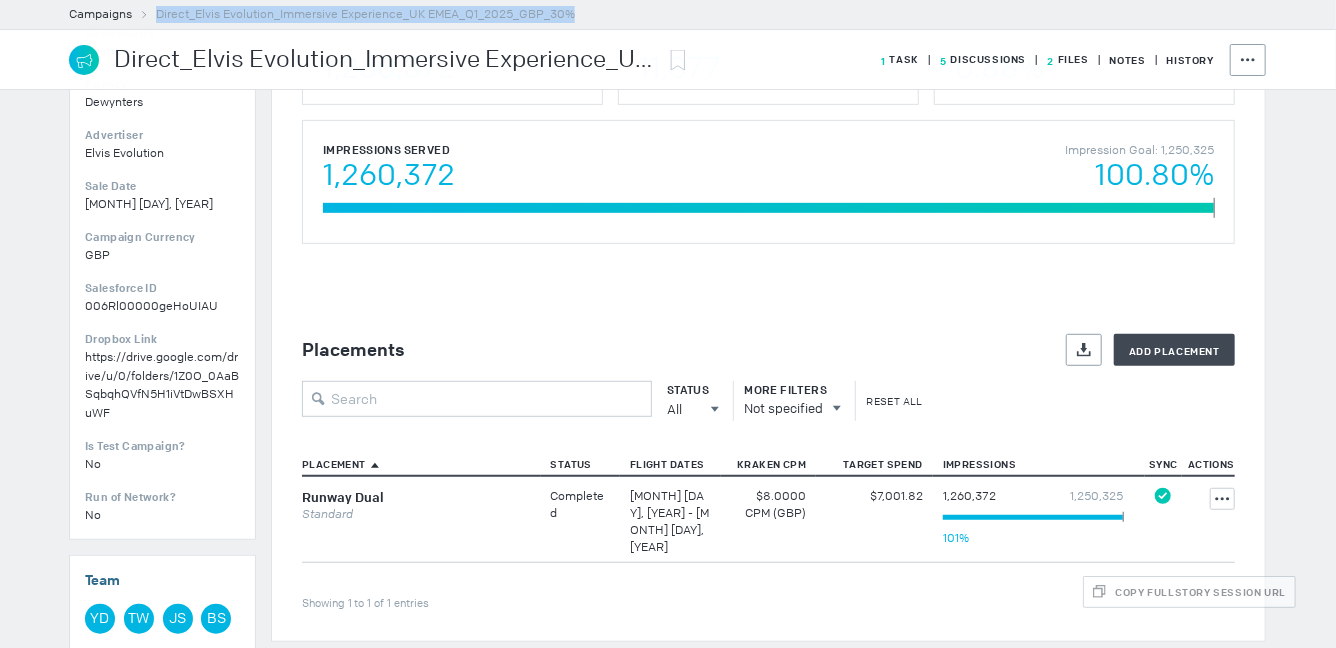 scroll, scrollTop: 467, scrollLeft: 0, axis: vertical 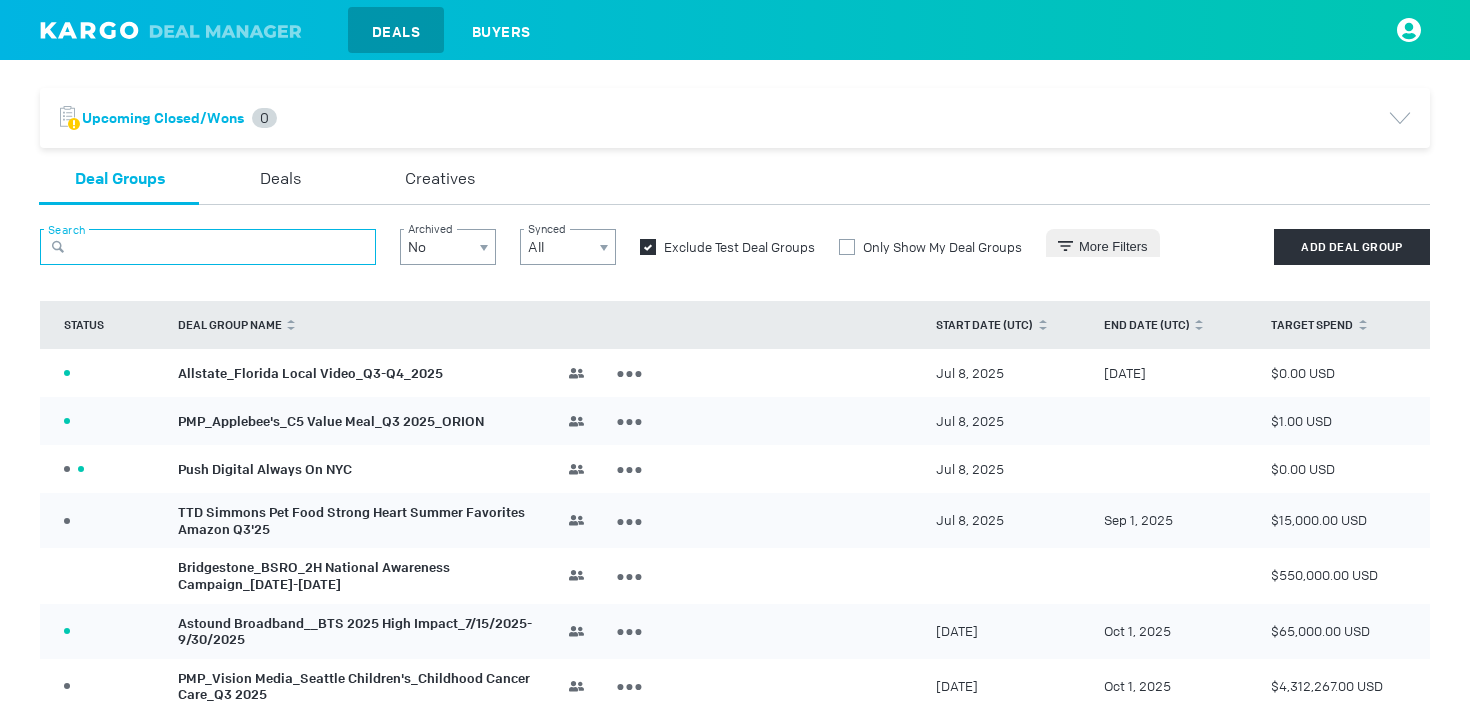 click at bounding box center [208, 247] 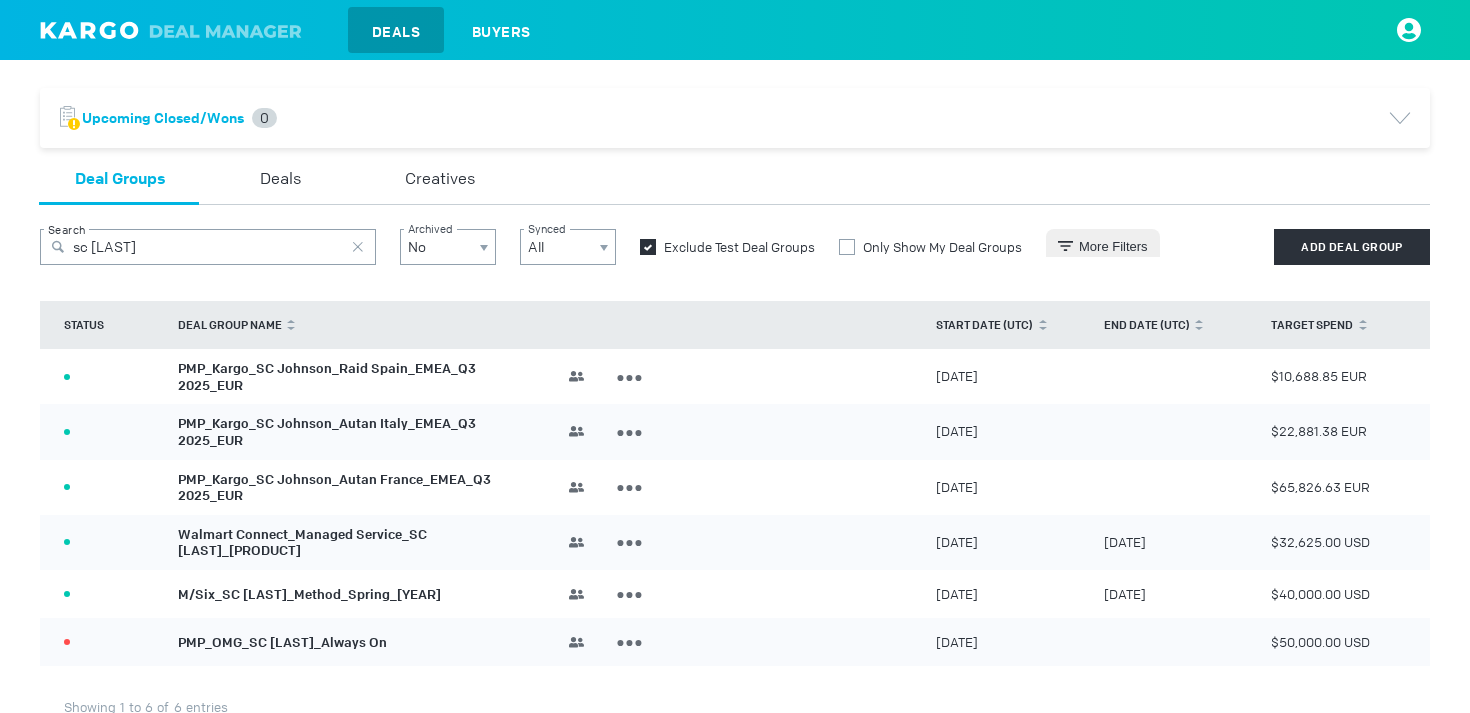 click on "PMP_Kargo_SC Johnson_Autan Italy_EMEA_Q3 2025_EUR" at bounding box center [327, 432] 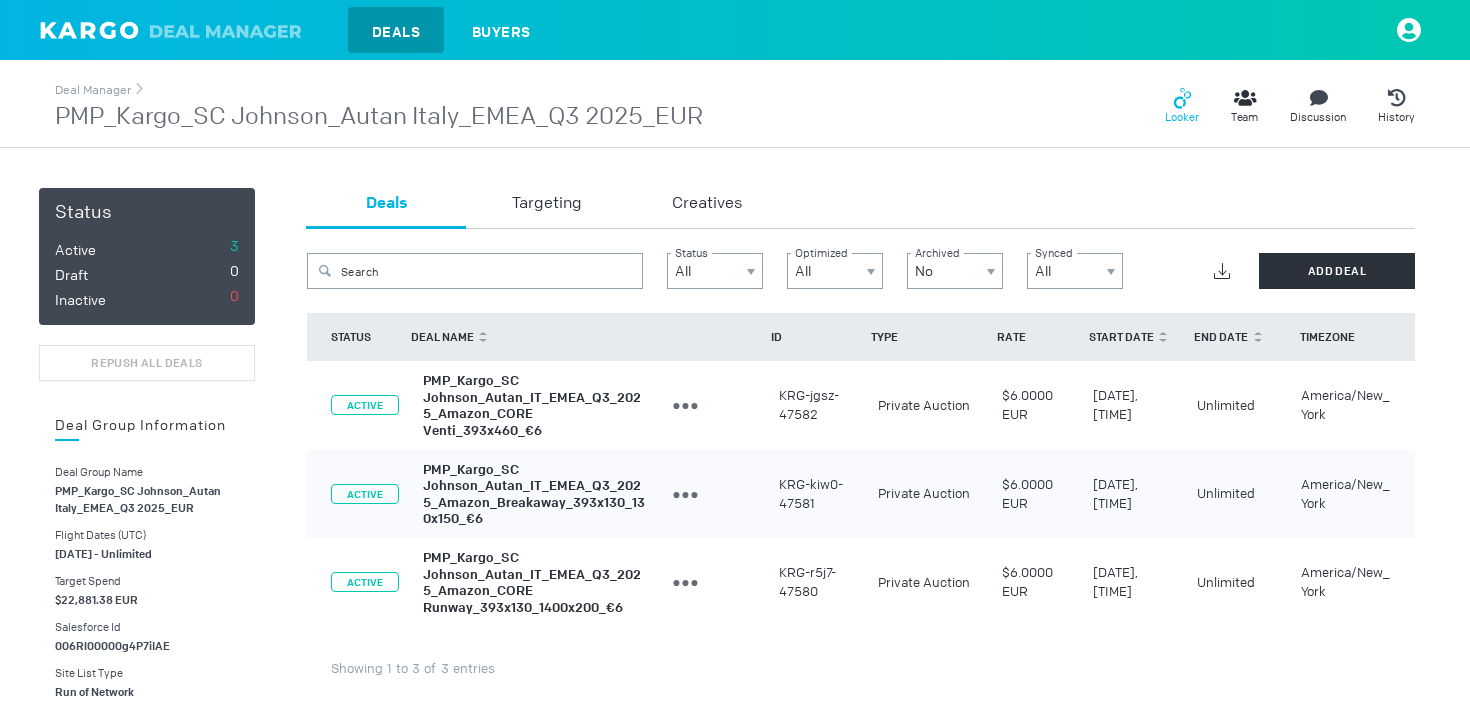 click on "Looker" at bounding box center (1182, 117) 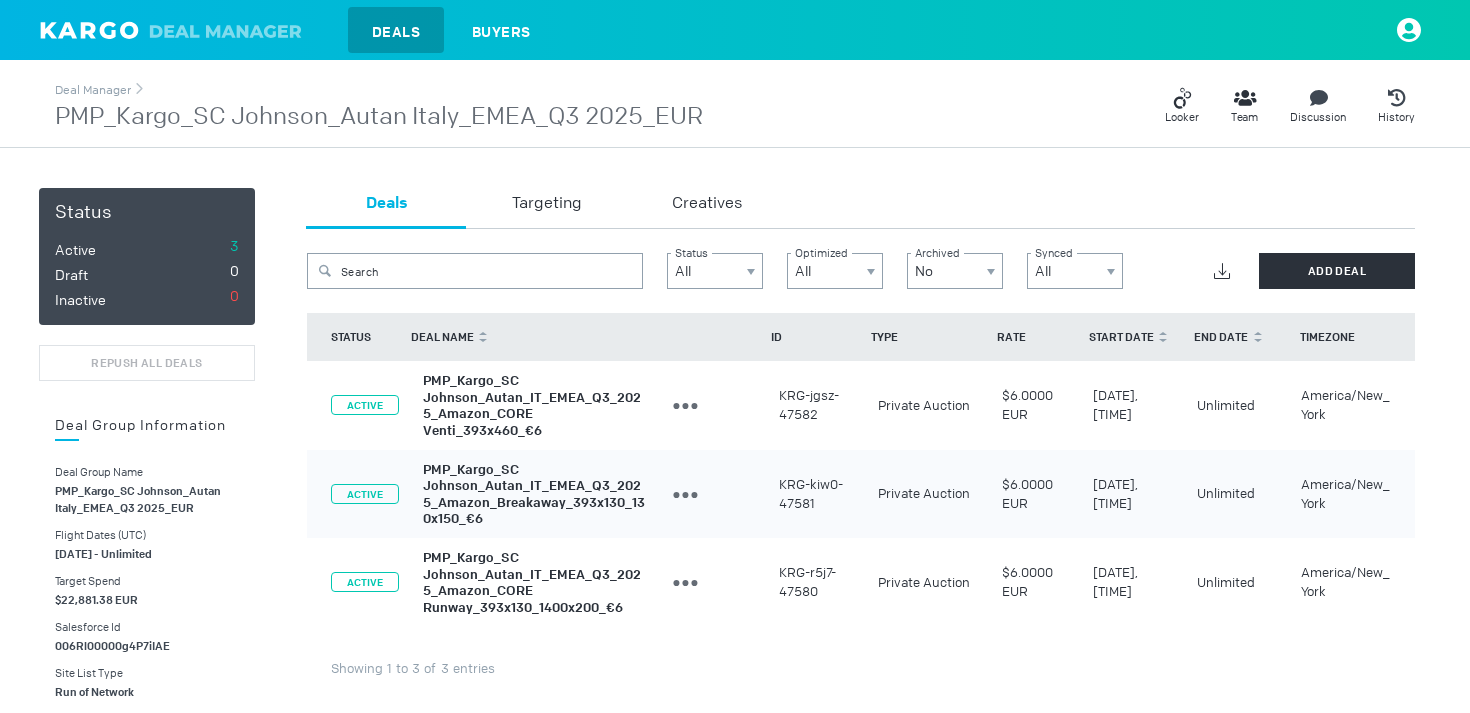 click on "KRG-r5j7-47580" at bounding box center [816, 405] 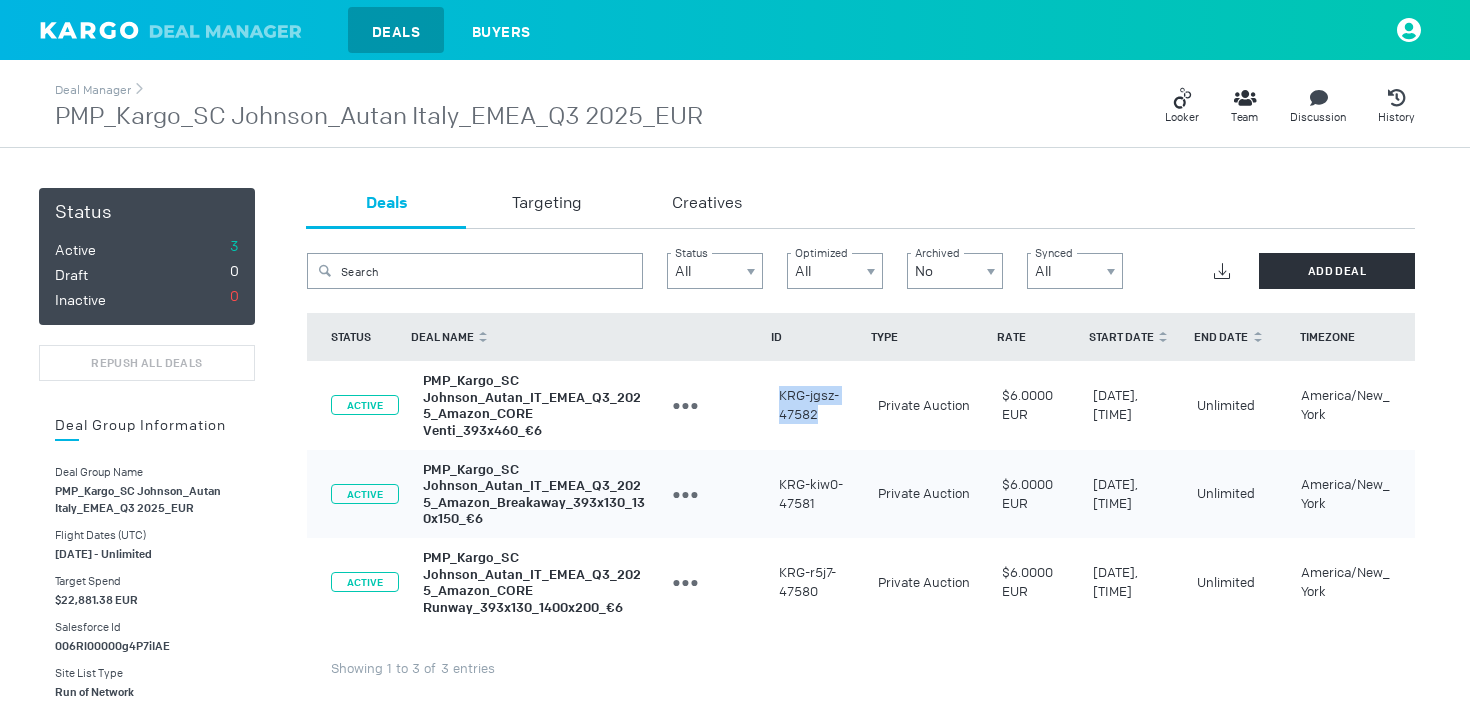 drag, startPoint x: 822, startPoint y: 405, endPoint x: 780, endPoint y: 381, distance: 48.373547 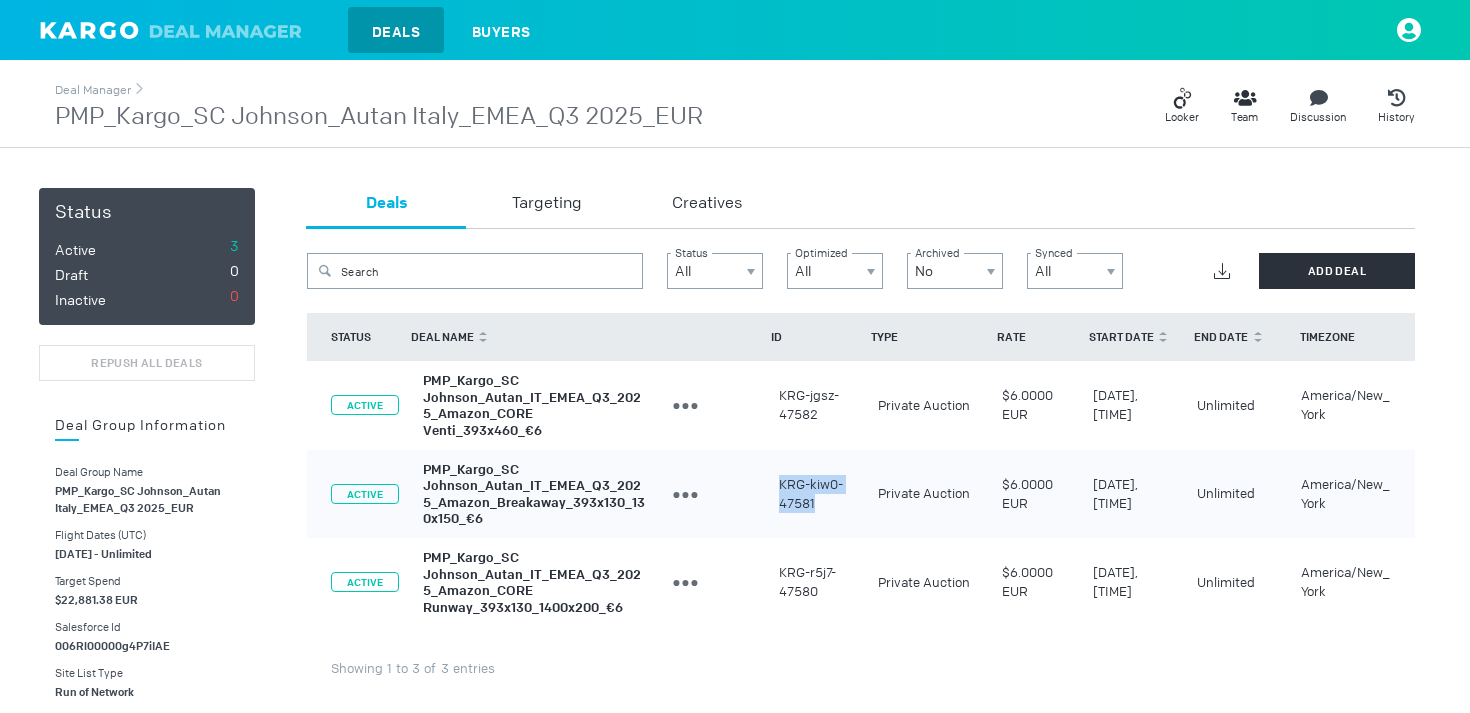 drag, startPoint x: 831, startPoint y: 485, endPoint x: 779, endPoint y: 469, distance: 54.405884 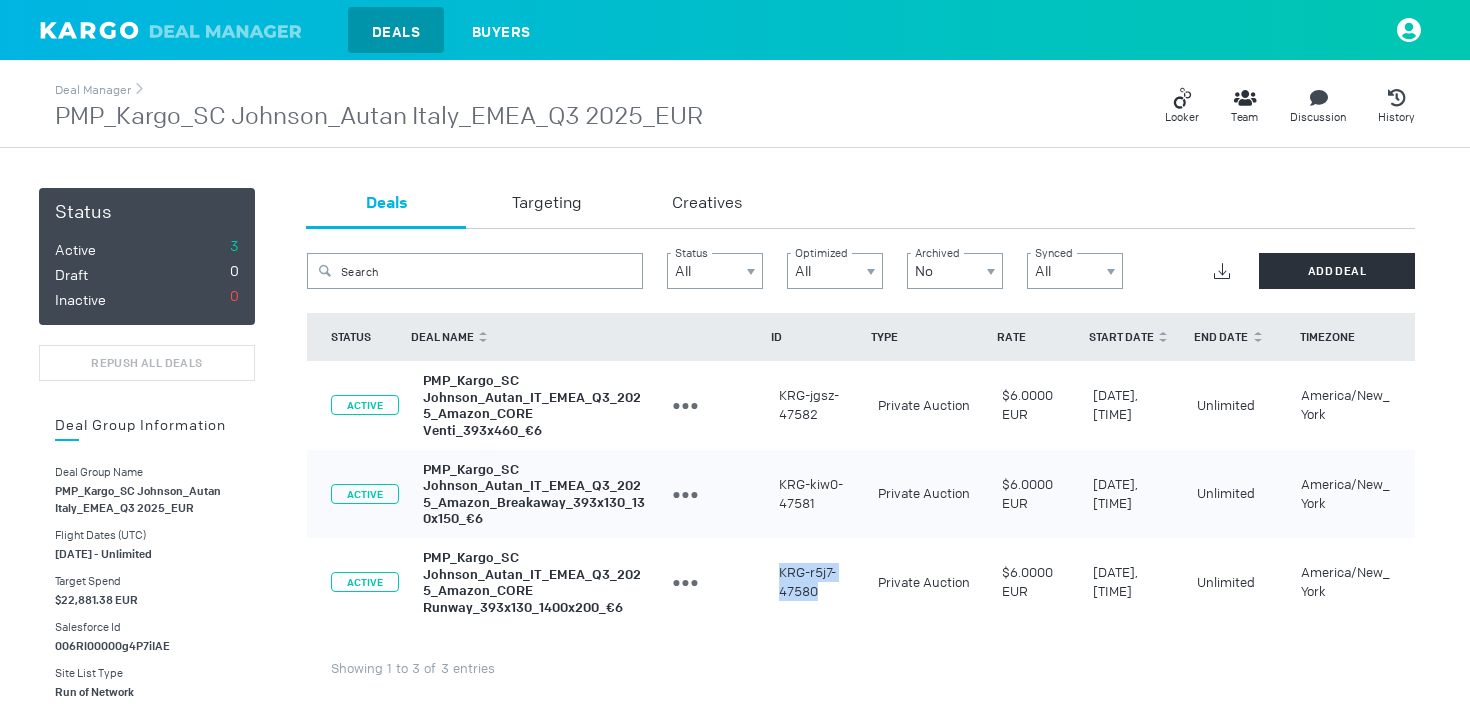 drag, startPoint x: 829, startPoint y: 568, endPoint x: 763, endPoint y: 559, distance: 66.61081 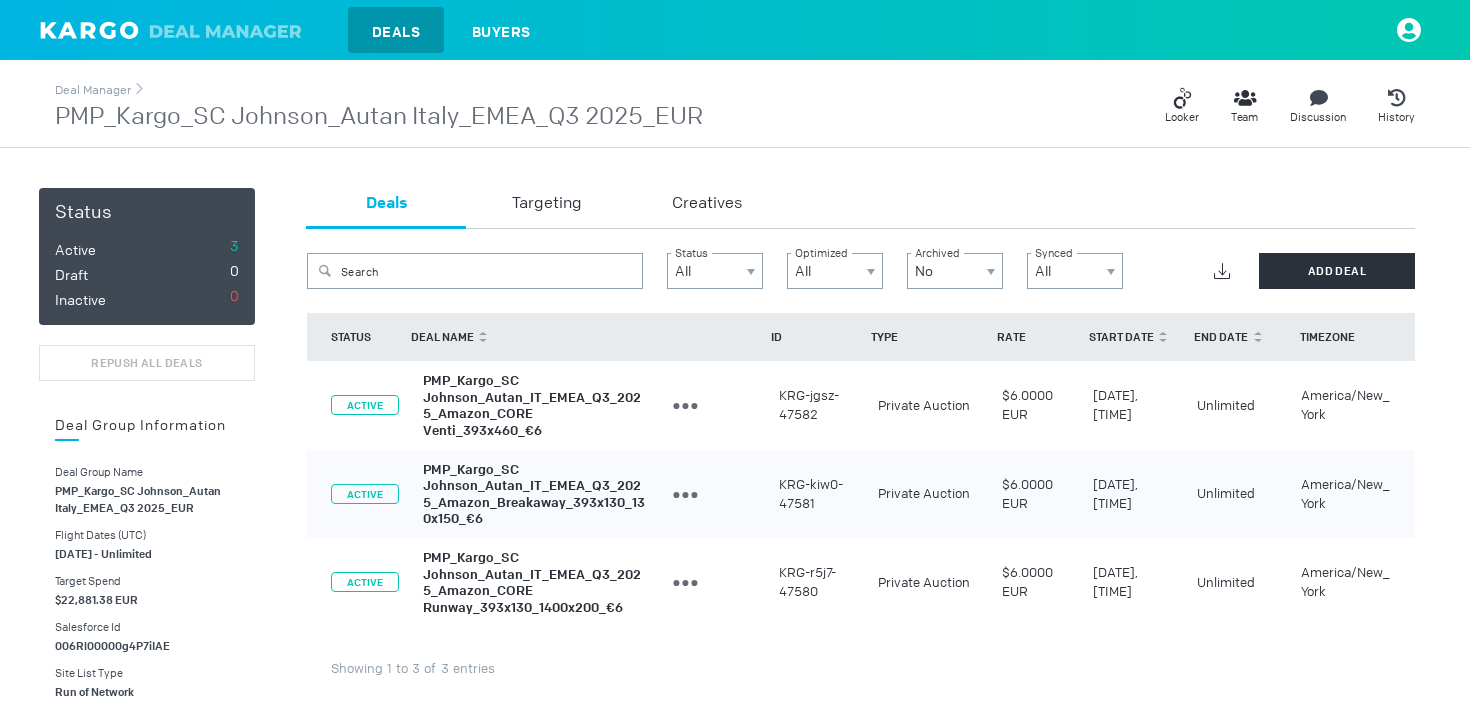 click at bounding box center (91, 30) 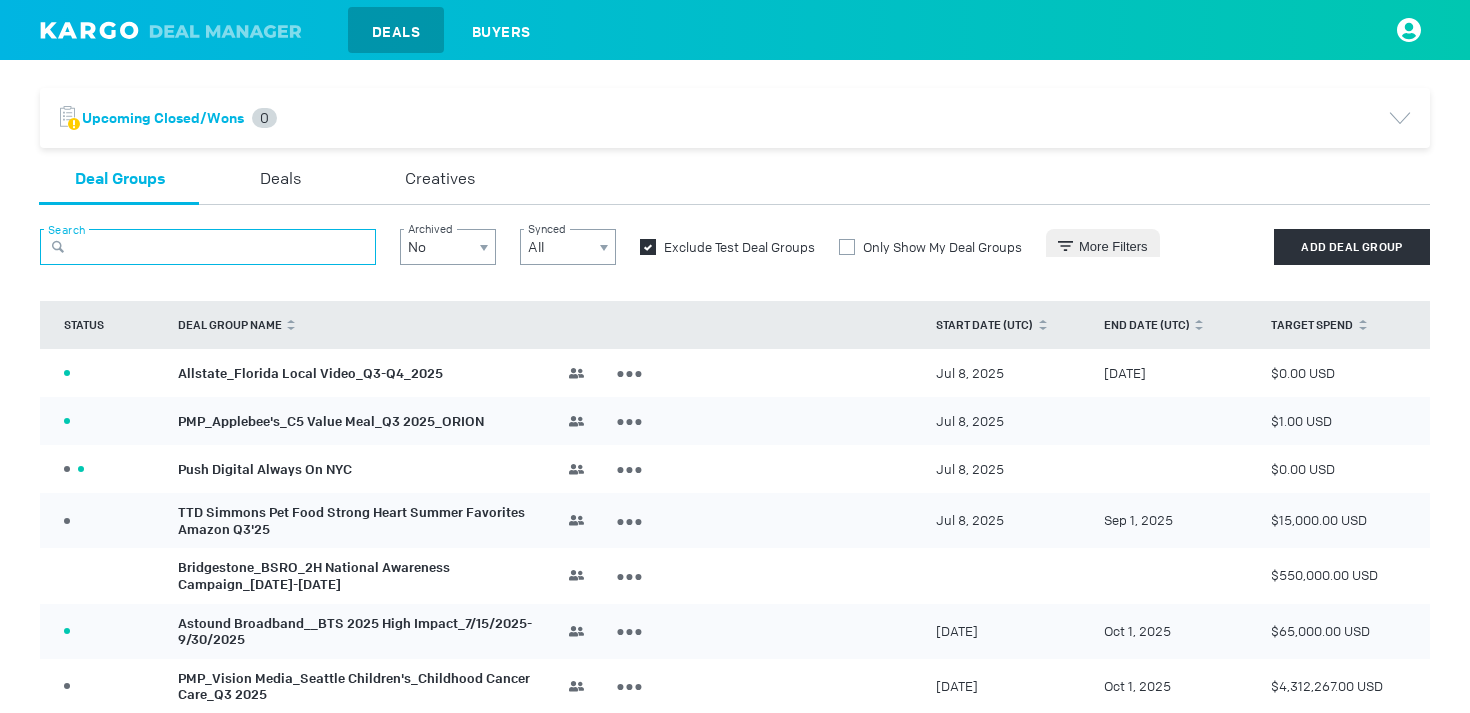 click at bounding box center [208, 247] 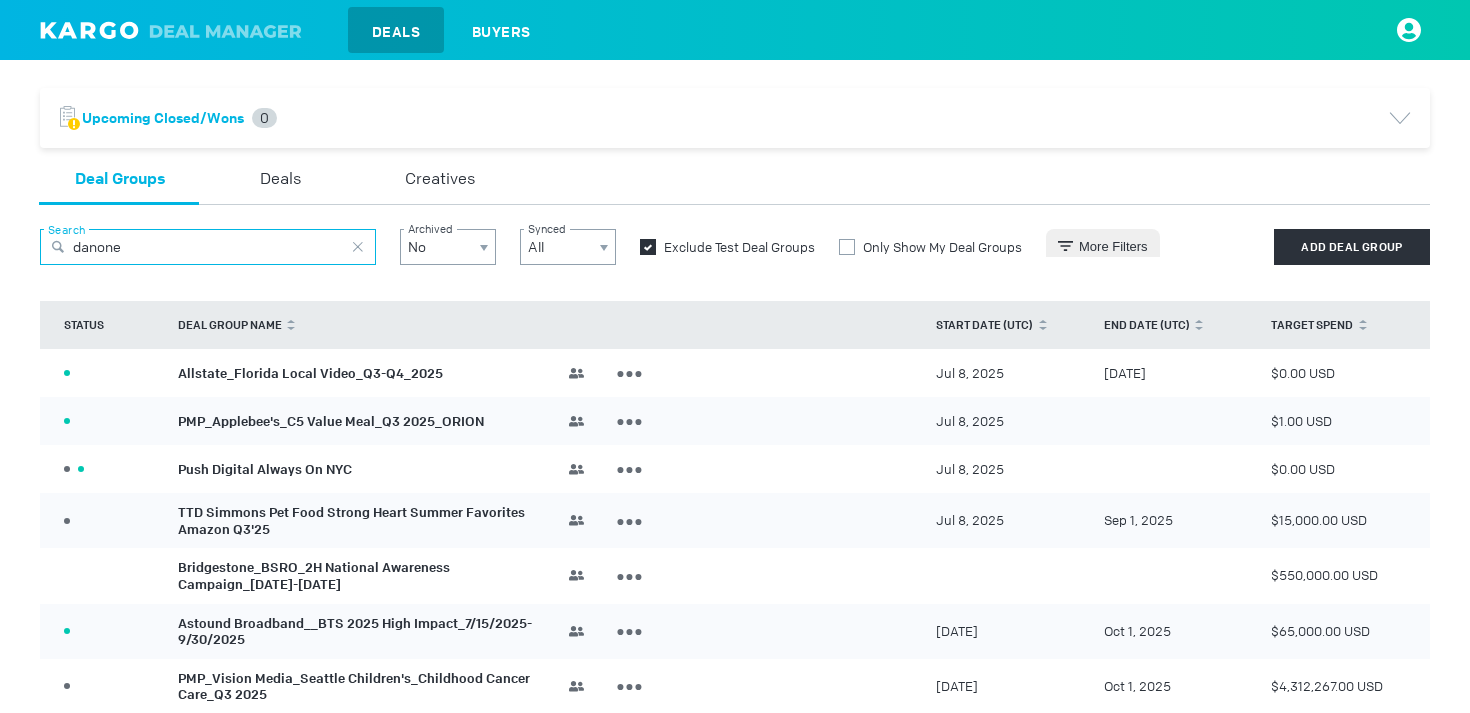 type on "danone" 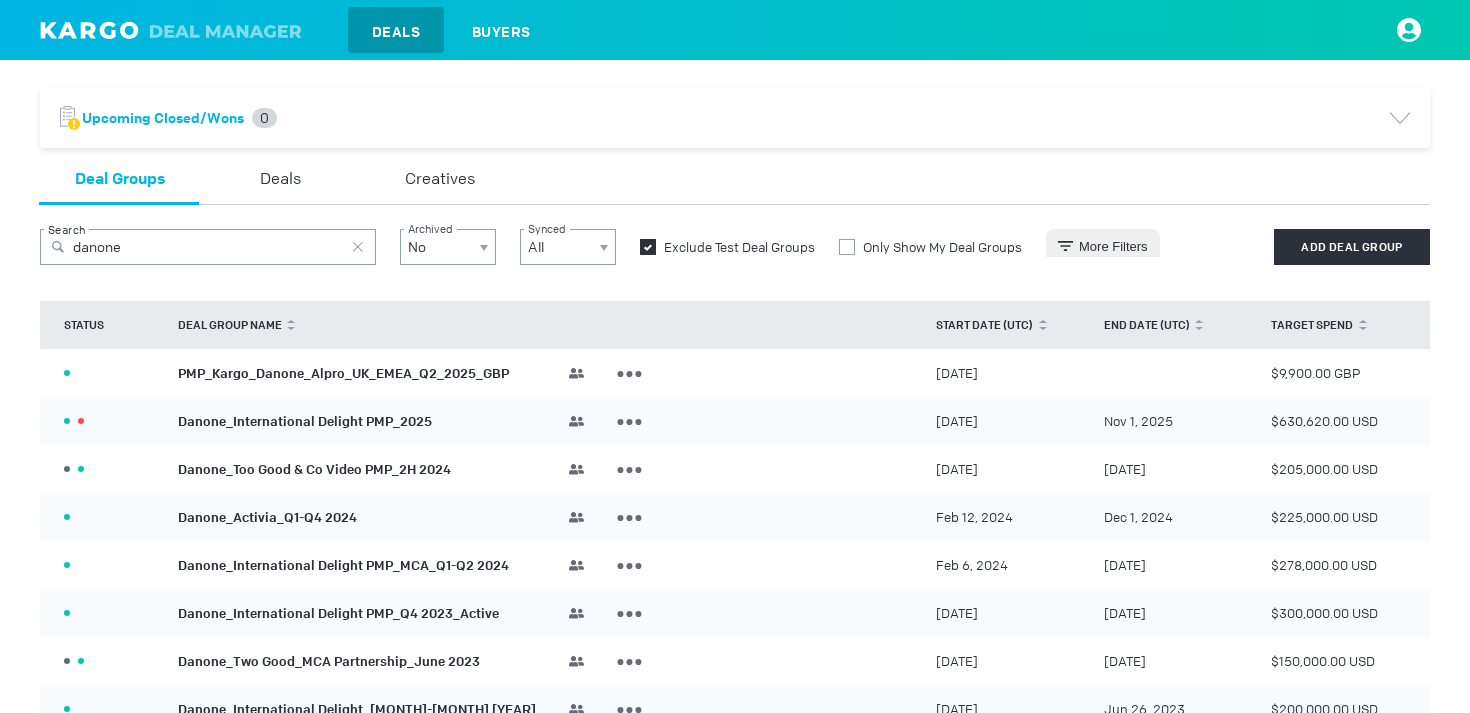 click on "ACTIVE 1 PMP_Kargo_Danone_Alpro_UK_EMEA_Q[QUARTER]_[YEAR]_GBP Team JS [FIRST] [LAST] Campaign Manager BS [FIRST] [LAST] Campaign Manager EP [FIRST] [LAST] Agency Sales Lead YD [FIRST] [LAST] Client Service Manager Edit Deal Group Archive Deal Group [DATE] $9,900.00 GBP" at bounding box center [735, 373] 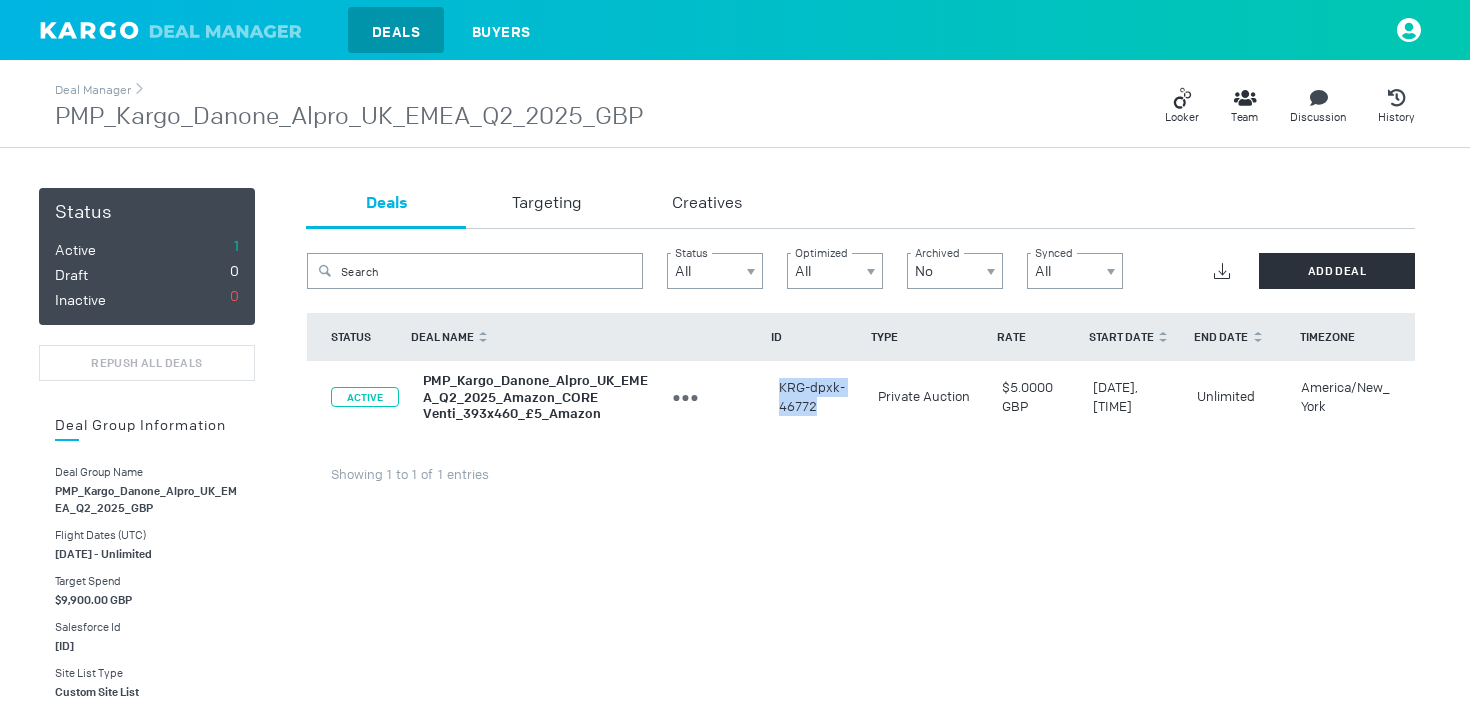 drag, startPoint x: 816, startPoint y: 407, endPoint x: 776, endPoint y: 386, distance: 45.17743 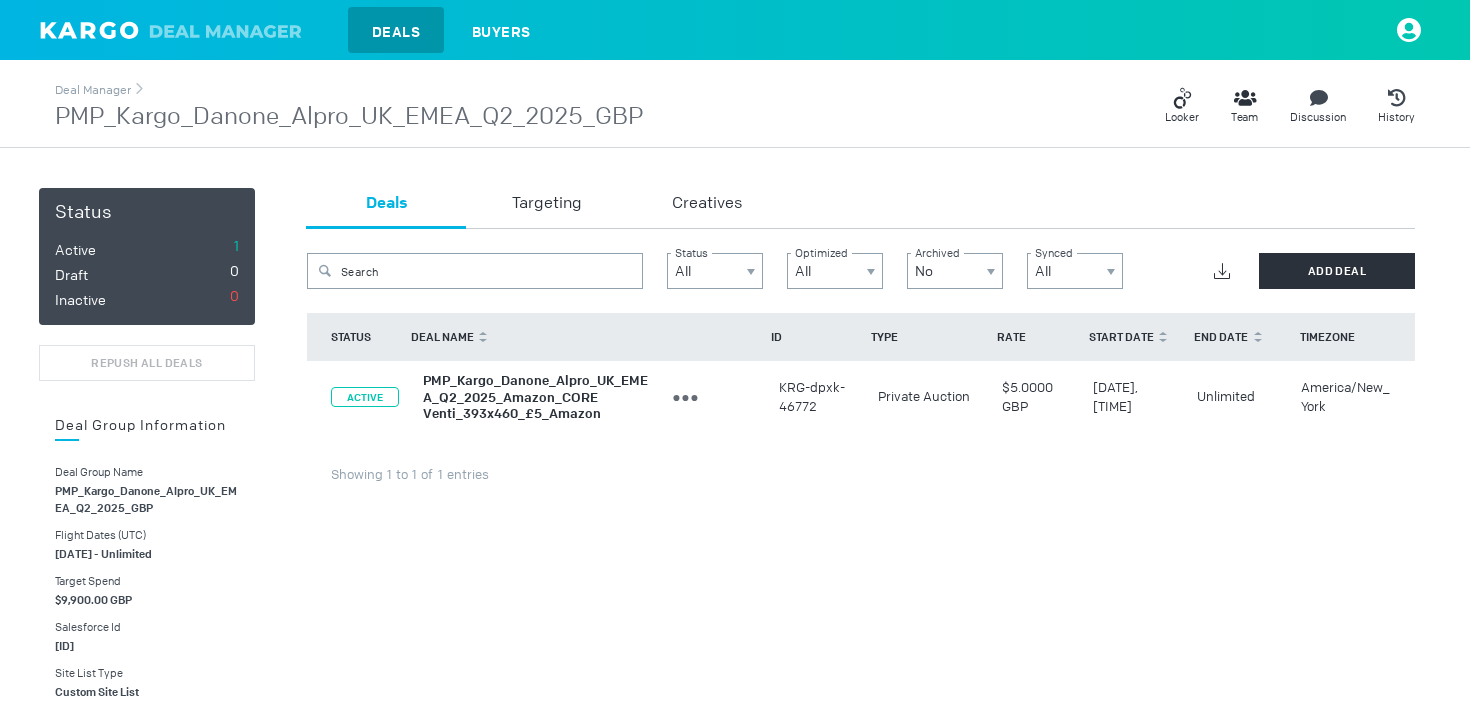 click on "Deals" at bounding box center (396, 32) 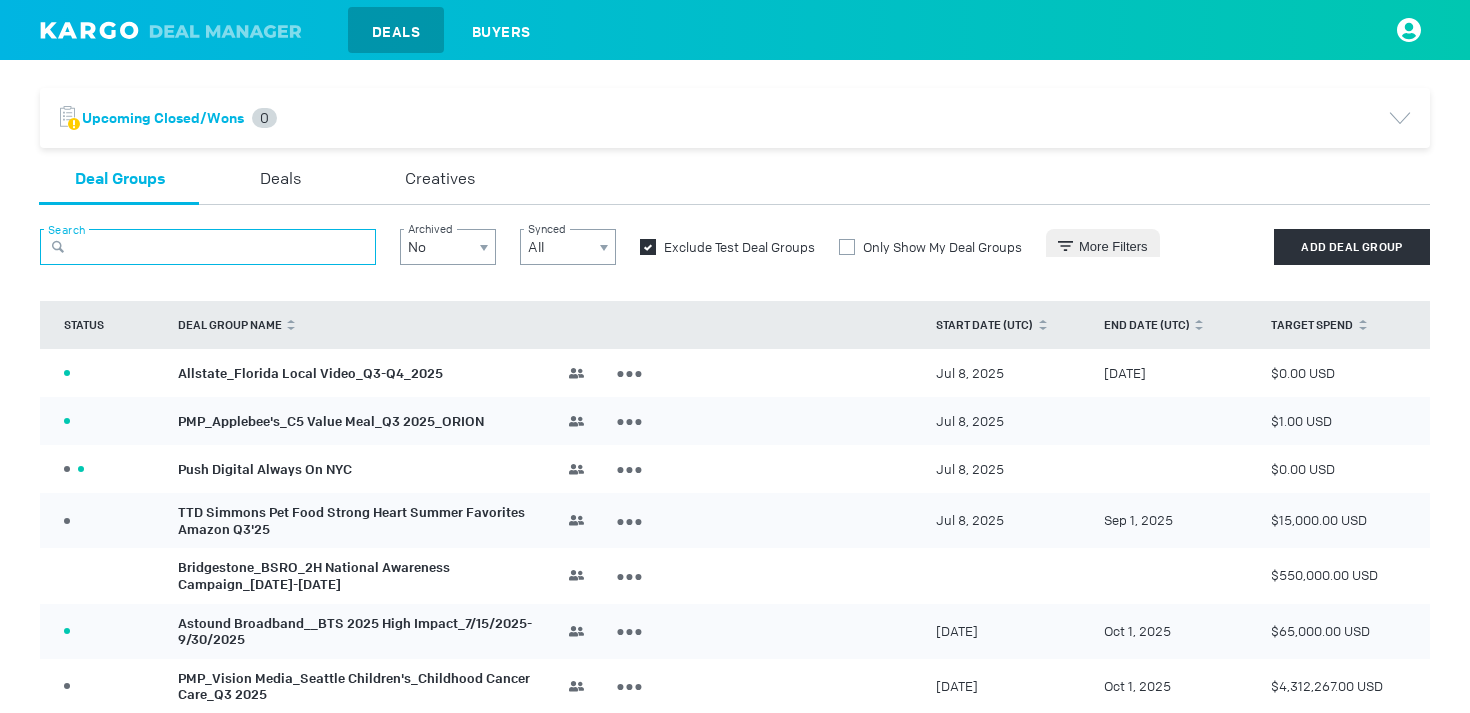 click at bounding box center (208, 247) 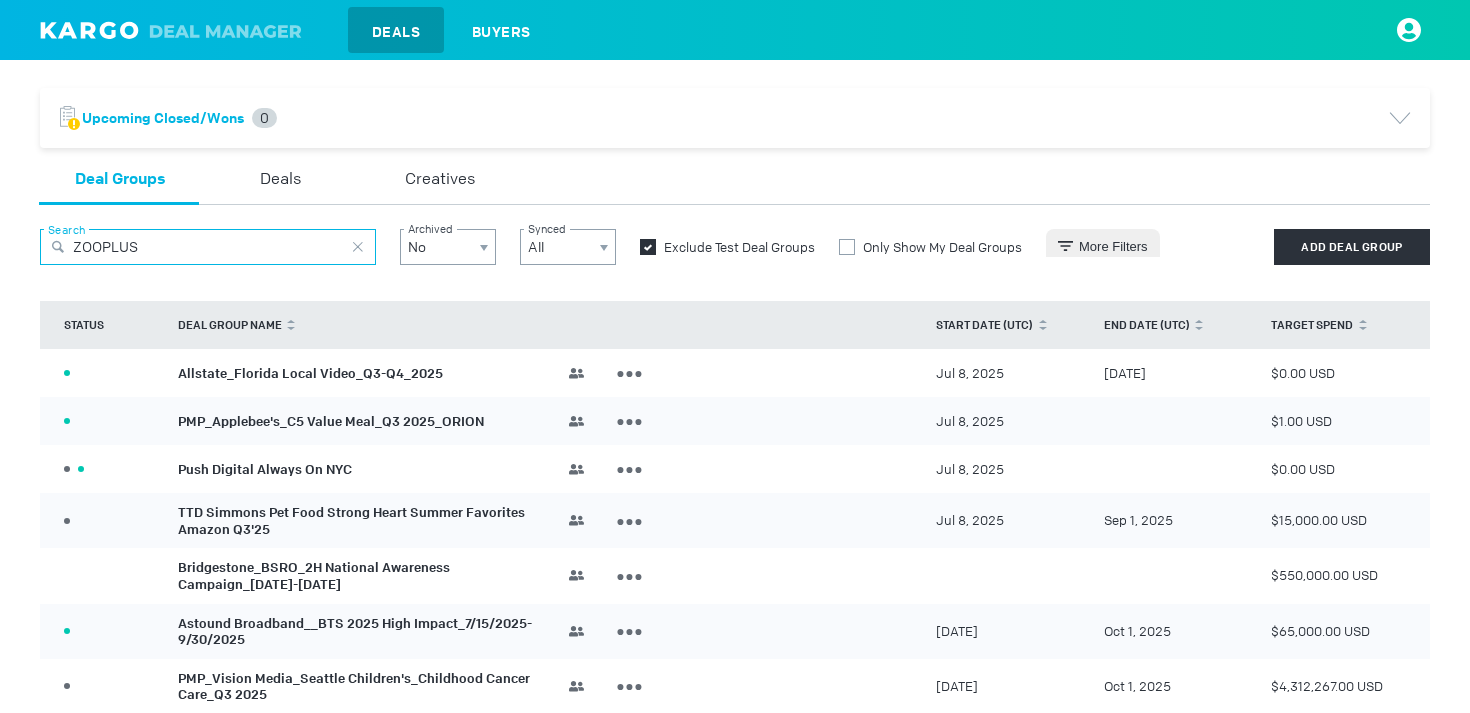 type on "ZOOPLUS" 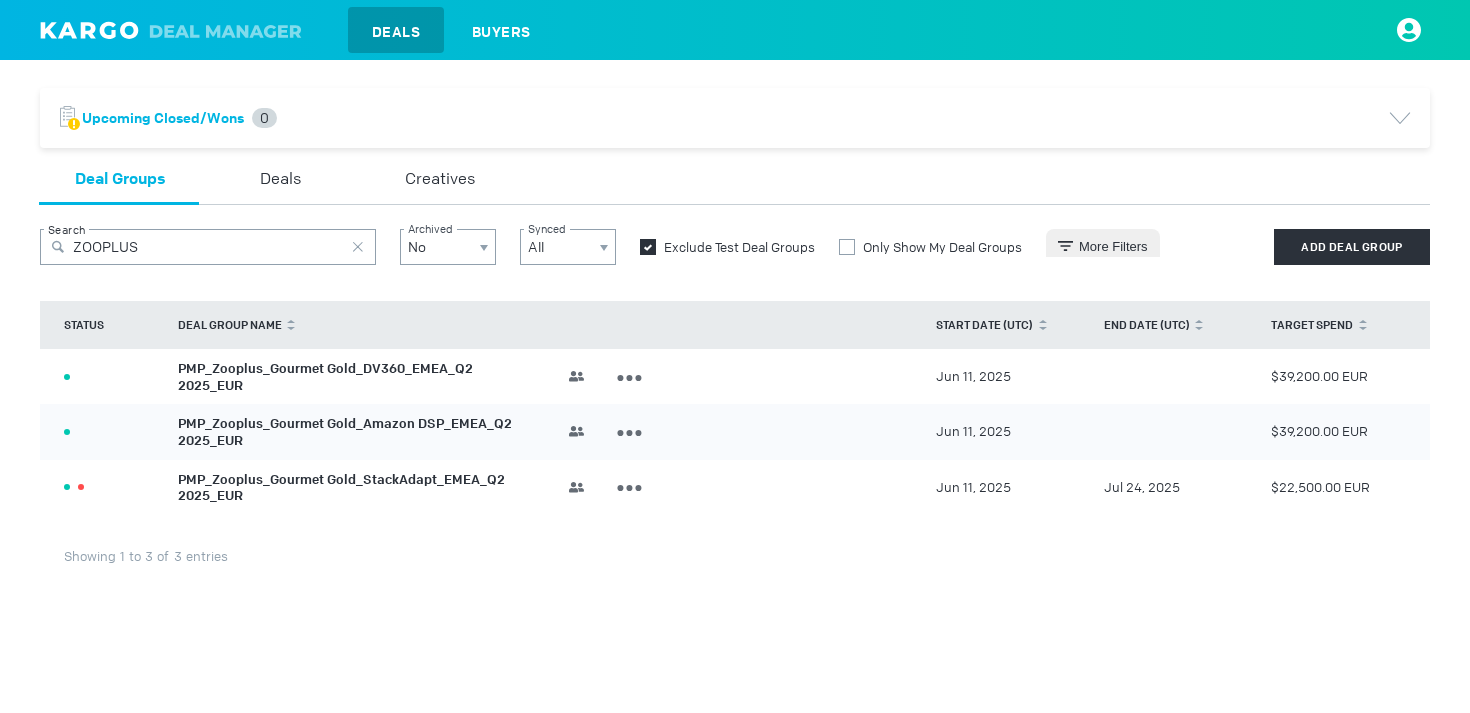 click on "PMP_Zooplus_Gourmet Gold_DV360_EMEA_Q2 2025_EUR" at bounding box center (325, 377) 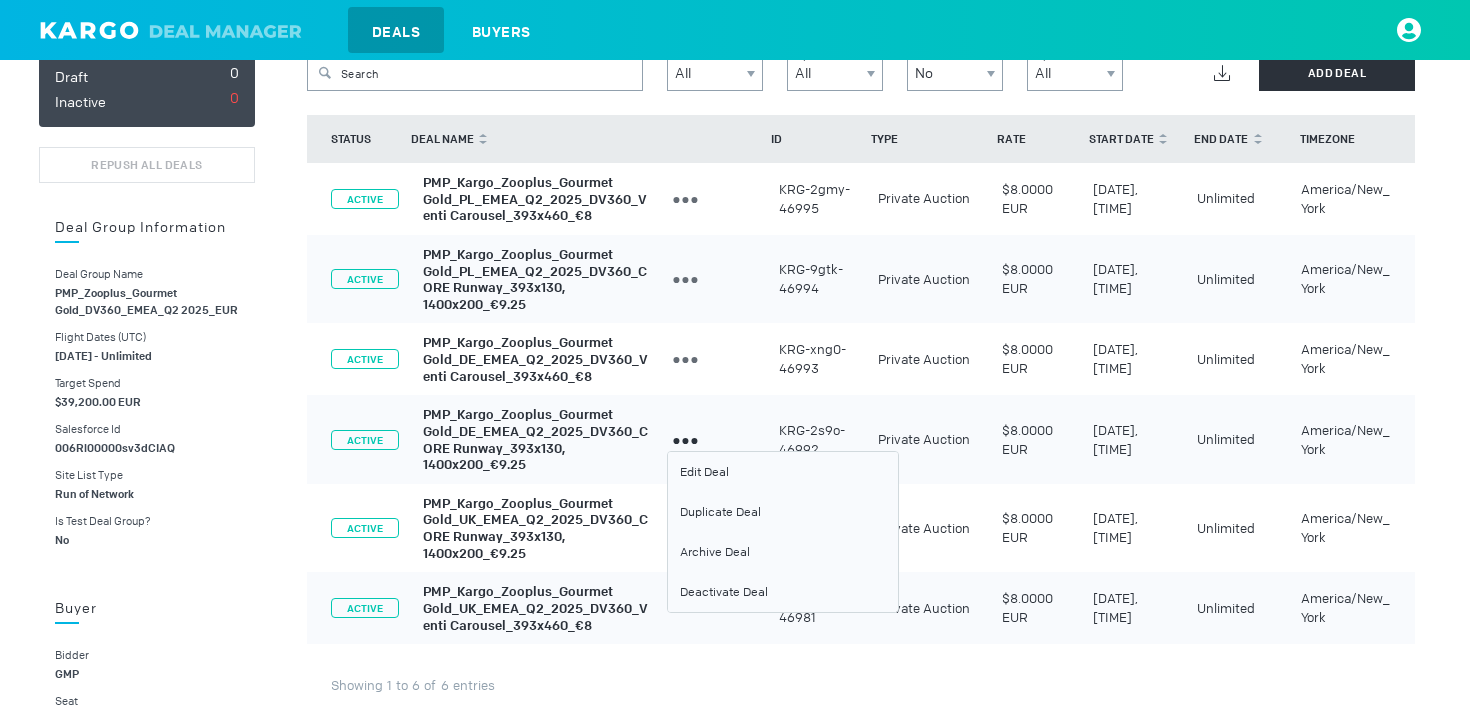 scroll, scrollTop: 145, scrollLeft: 0, axis: vertical 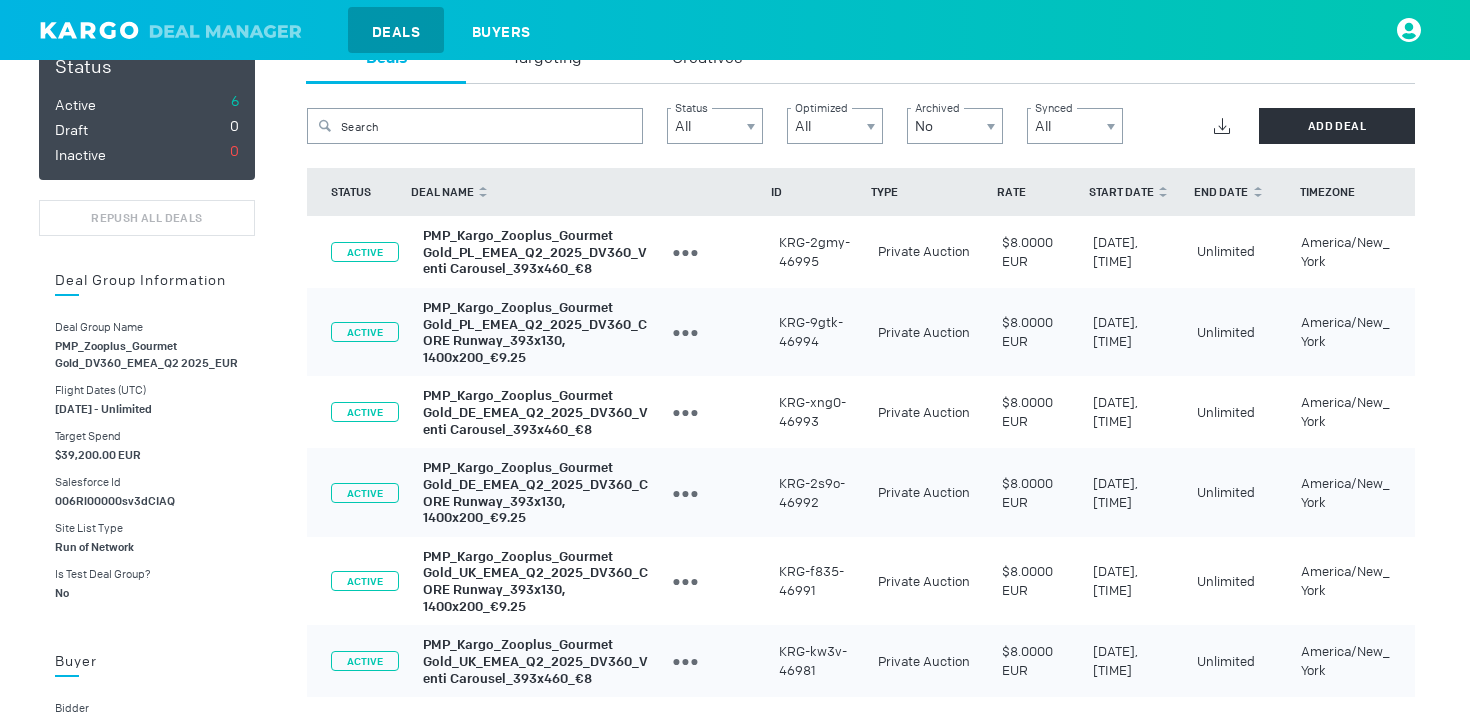 click at bounding box center [1222, 126] 